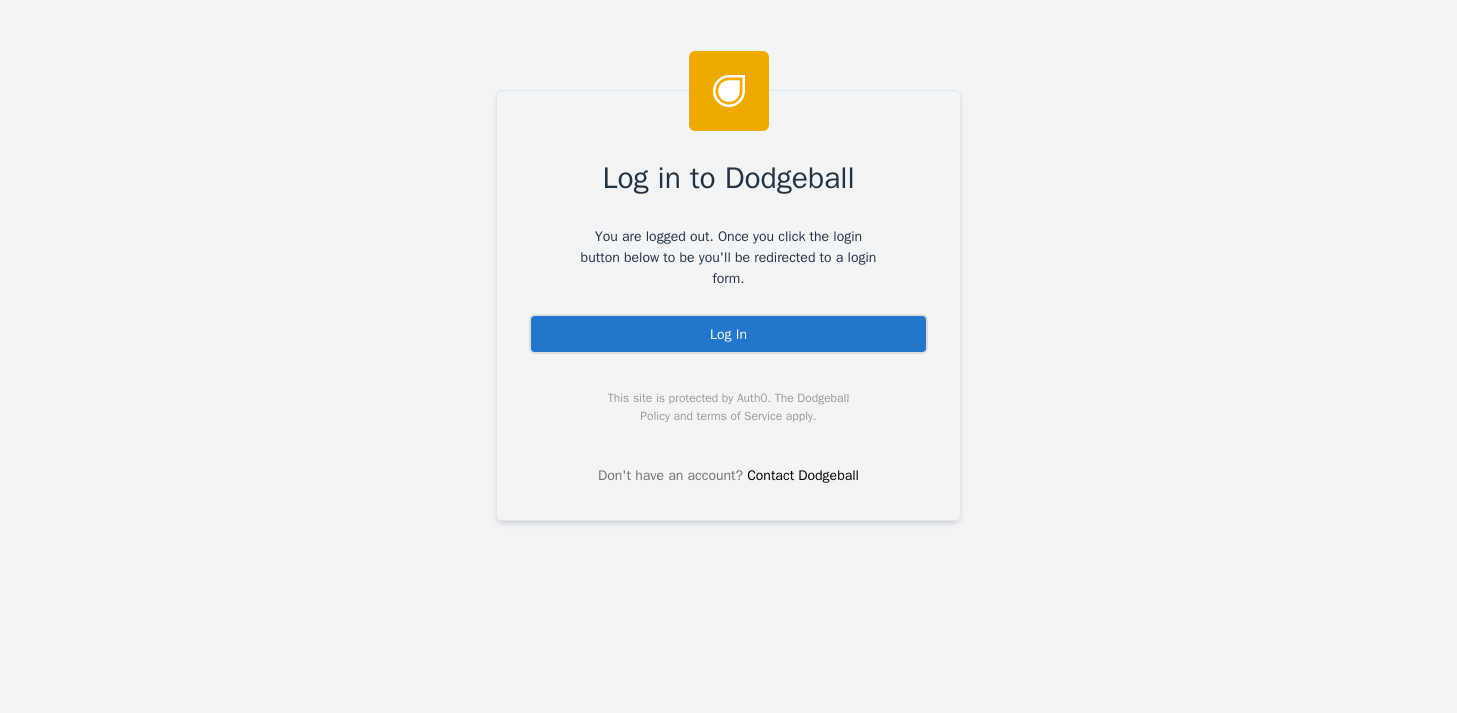 scroll, scrollTop: 0, scrollLeft: 0, axis: both 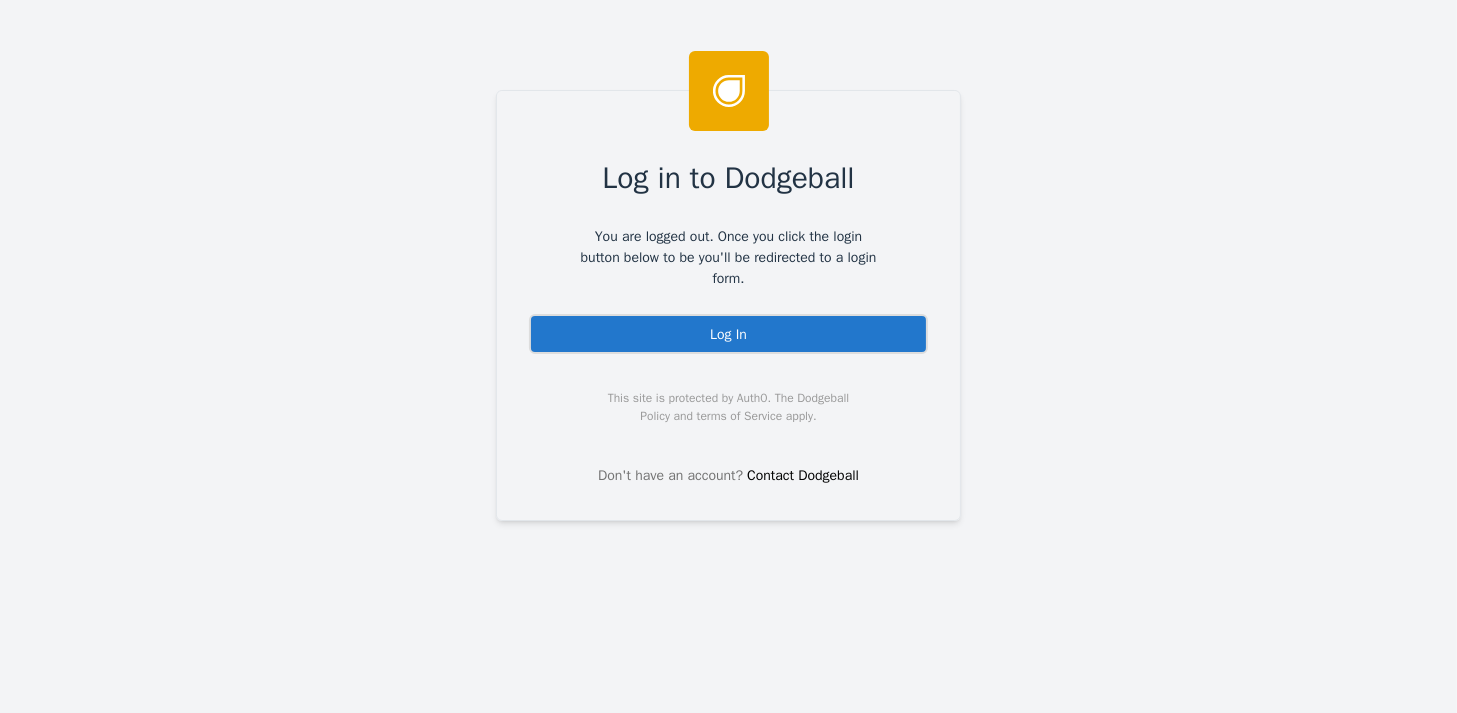 click on "Log In" at bounding box center [728, 334] 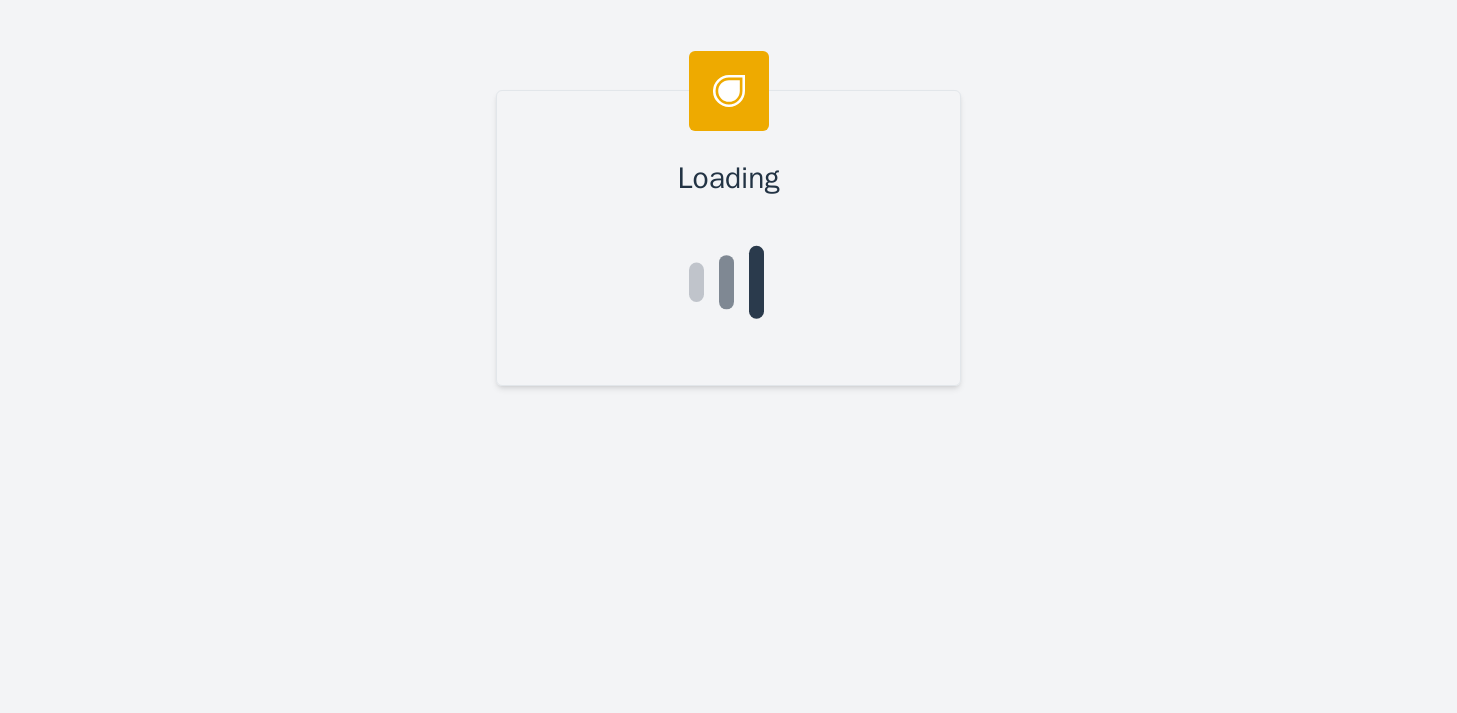 scroll, scrollTop: 0, scrollLeft: 0, axis: both 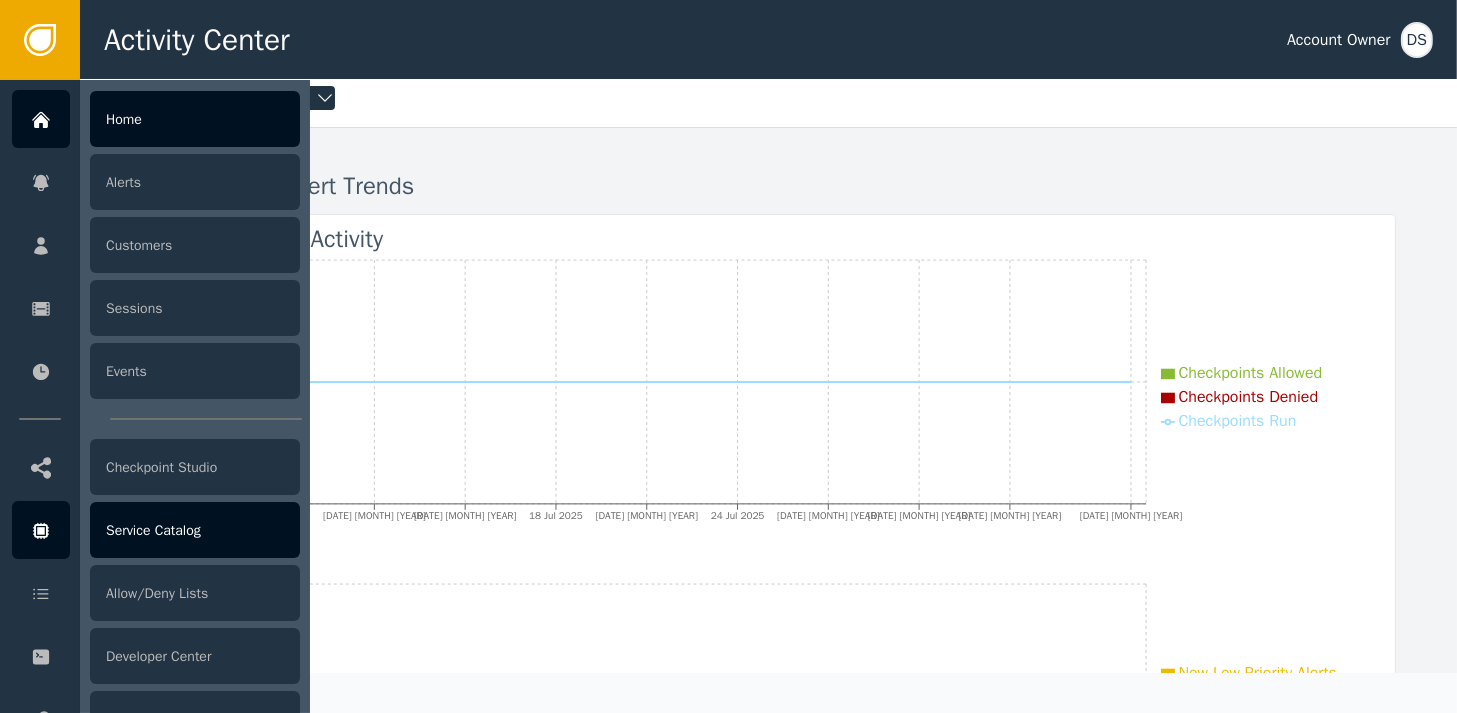 click on "Service Catalog" at bounding box center [195, 530] 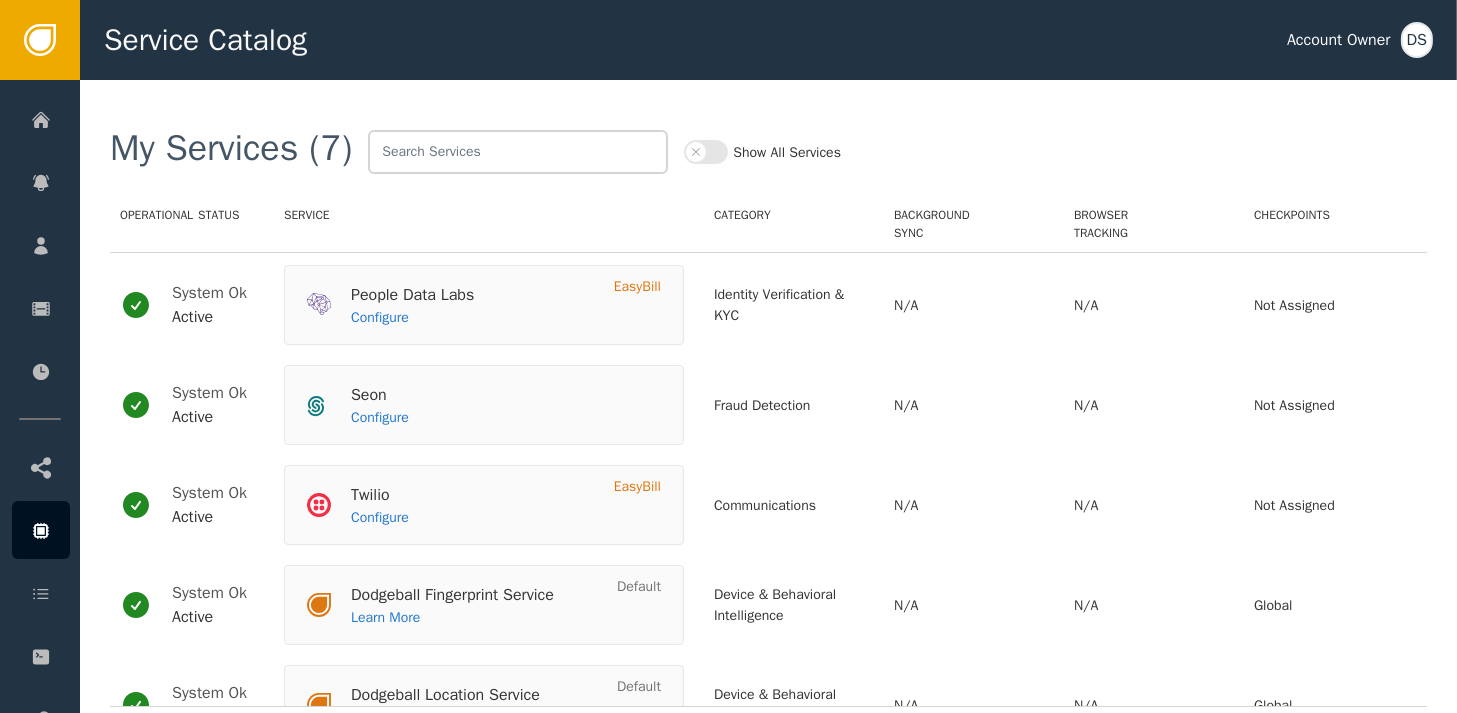 scroll, scrollTop: 100, scrollLeft: 0, axis: vertical 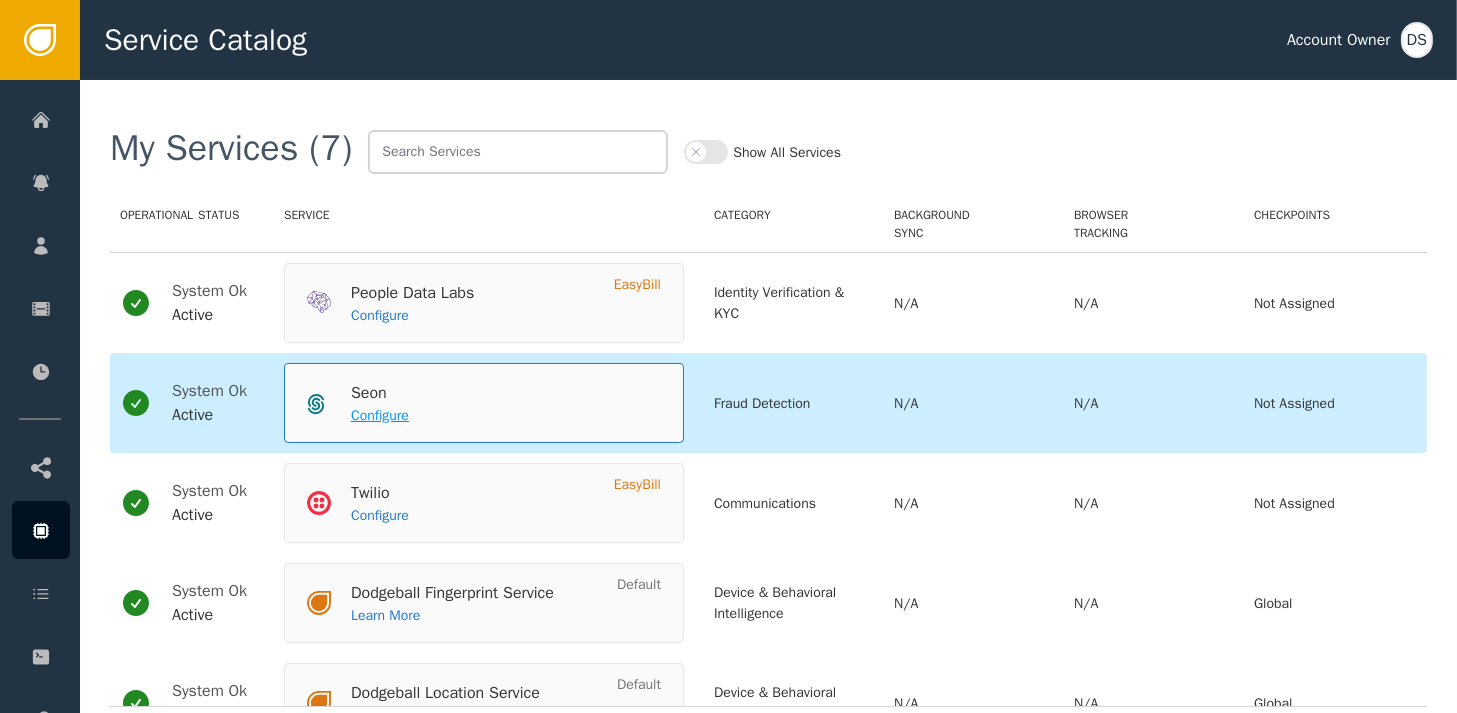 click on "Configure" at bounding box center [380, 415] 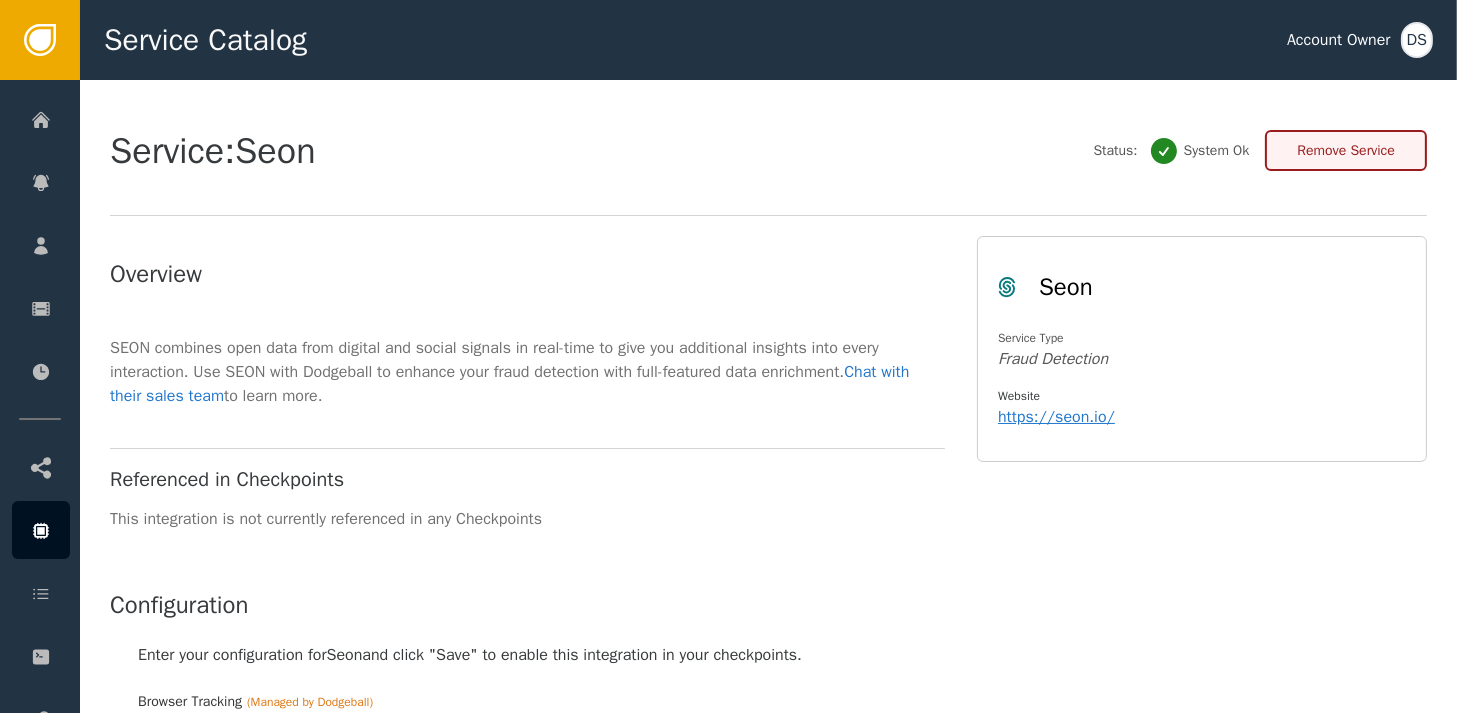 click on "Remove Service" at bounding box center [1346, 150] 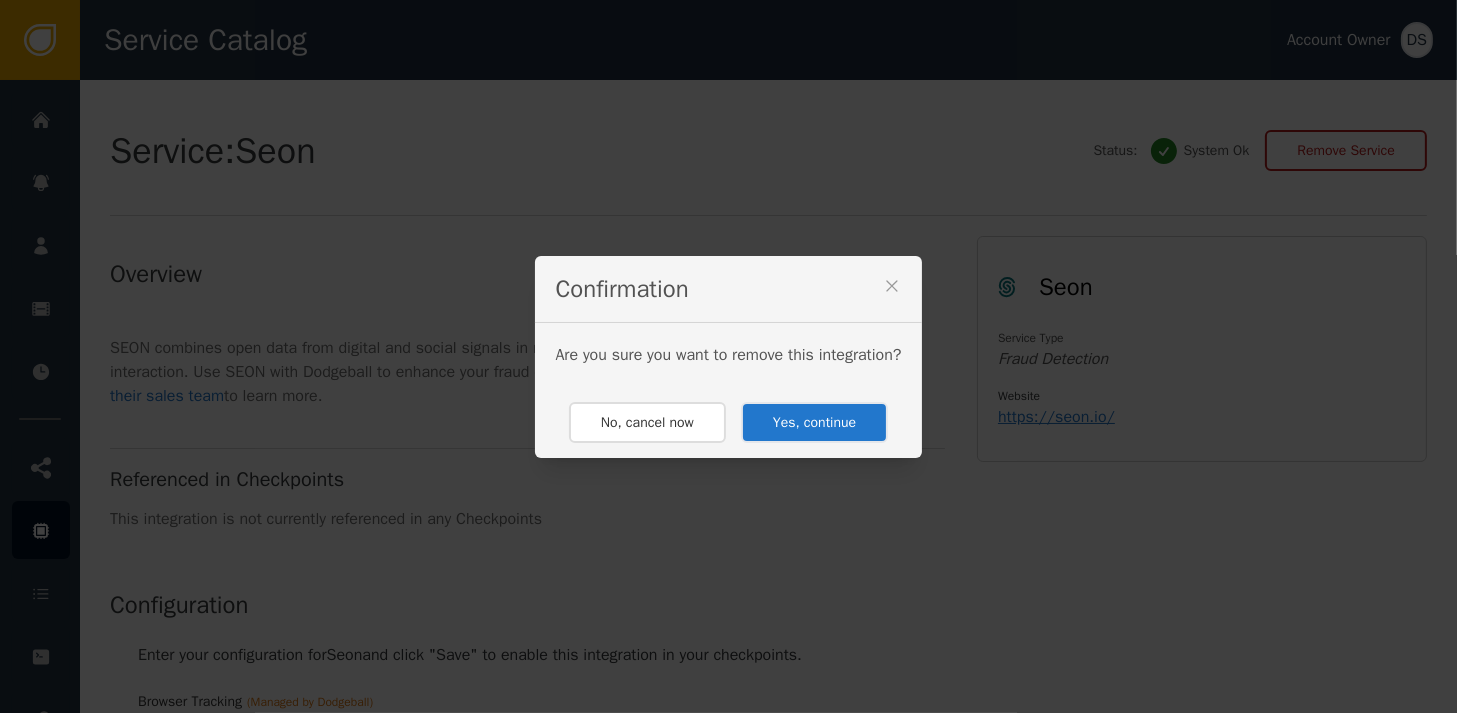 click on "Yes, continue" at bounding box center [814, 422] 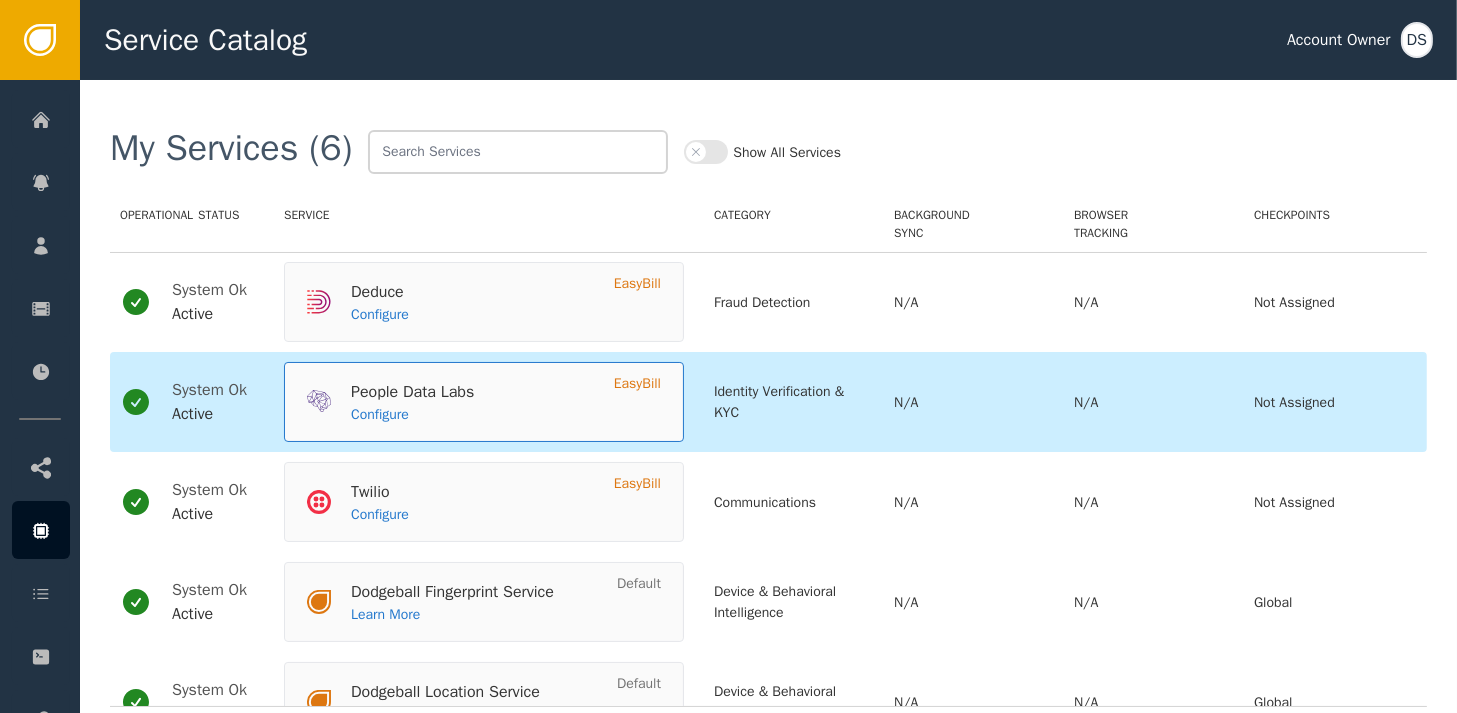 scroll, scrollTop: 0, scrollLeft: 0, axis: both 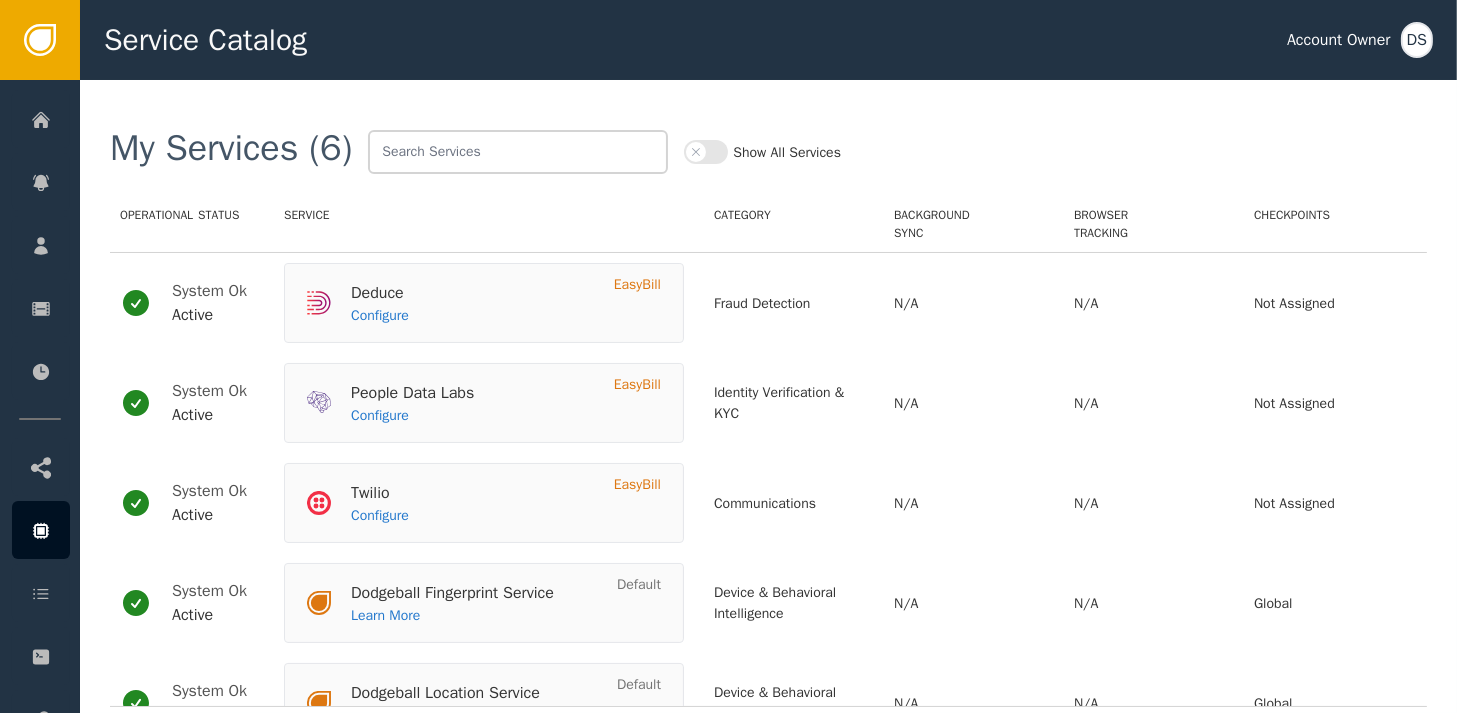 click on "Show All Services" at bounding box center [706, 152] 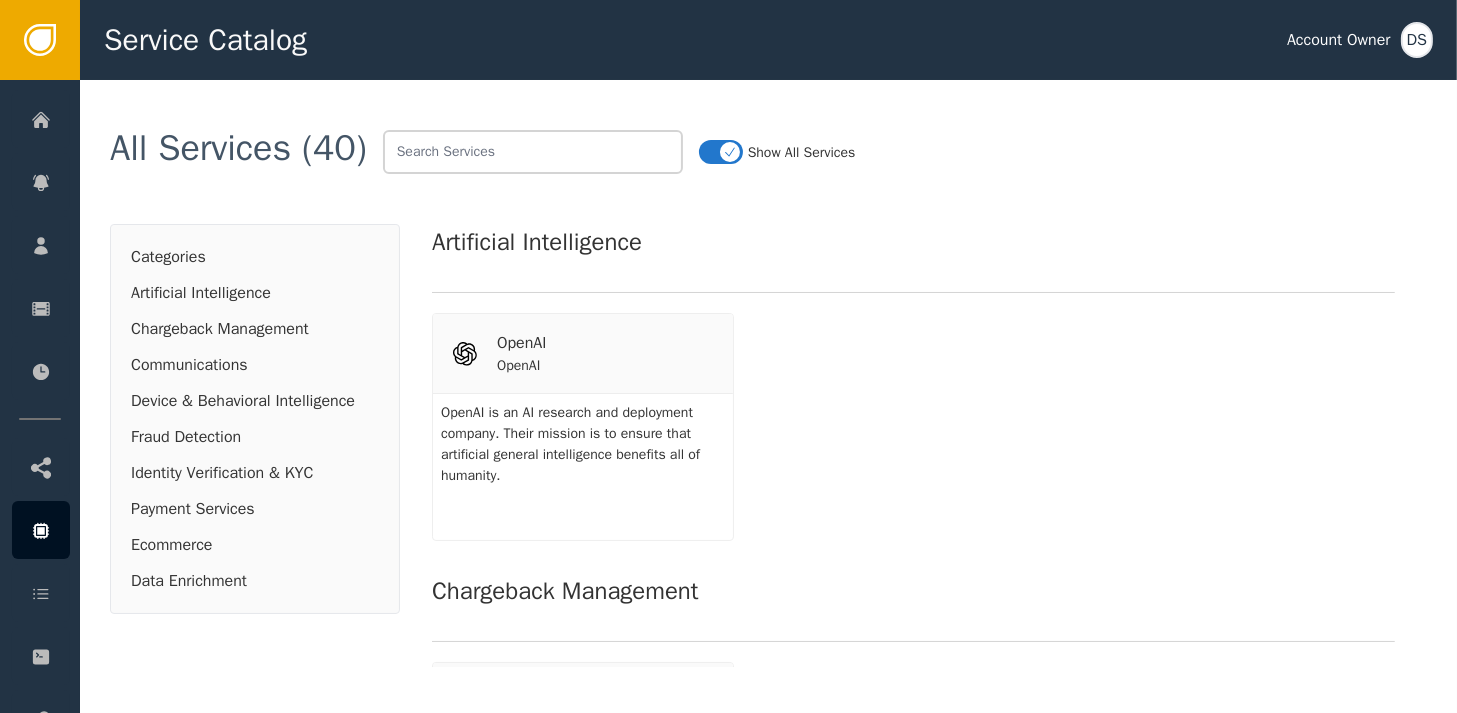 click on "Artificial Intelligence OpenAI OpenAI is an AI research and deployment company. Their mission is to ensure that artificial general intelligence benefits all of humanity. Chargeback Management Stripe Chargebacks Stripe The Stripe Chargeback Service will be used to set up a listener for customer disputes, and ultimately to submit evidence for chargeback representment. Communications Communication services allow you to connect with your customer or internal team. Select one of these to perform MFA/2FA. Twilio Twilio EasyBill Twilio provides programmable communication tools for making and receiving phone calls, sending and receiving text messages, and performing other communication functions using its web service APIs. Use Twilio with Dodgeball to send MFA or Shared Secret checks." at bounding box center (768, 396) 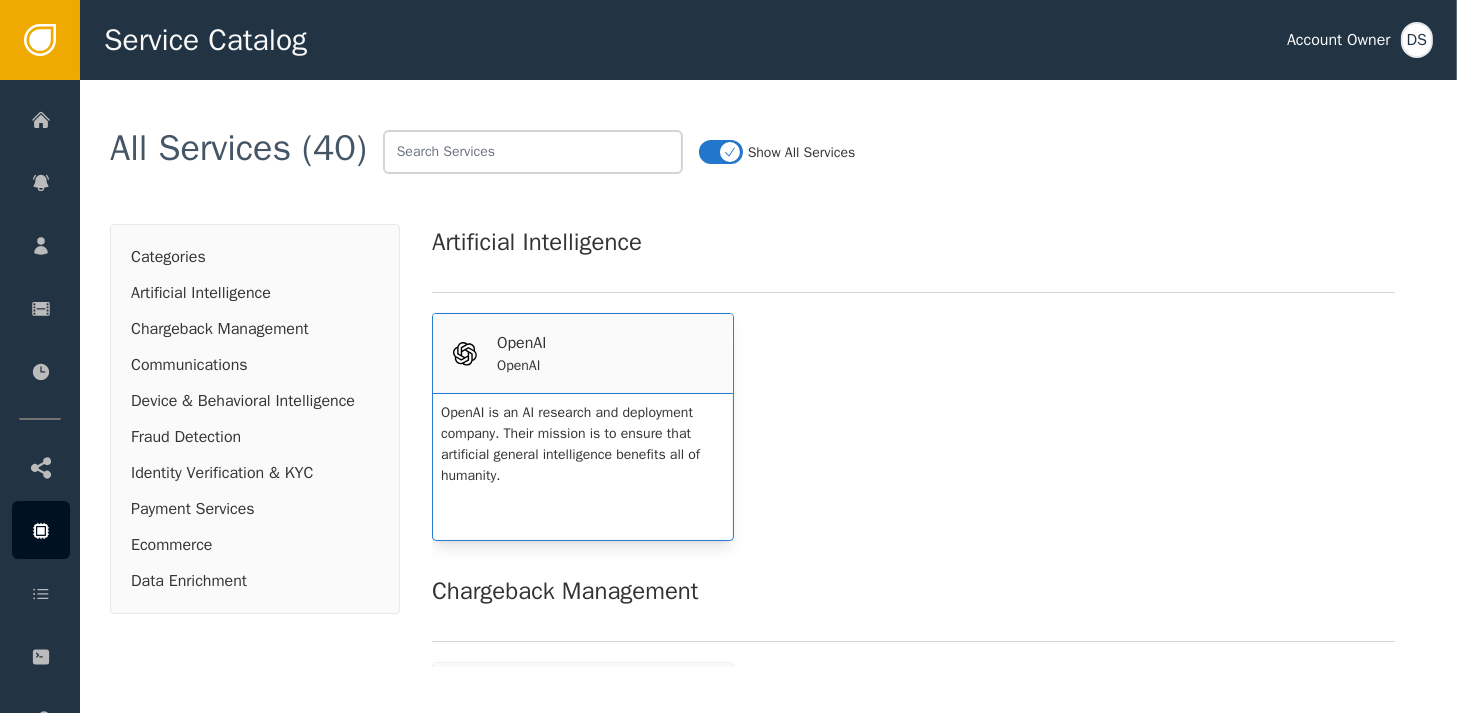 click on "OpenAI" at bounding box center [522, 343] 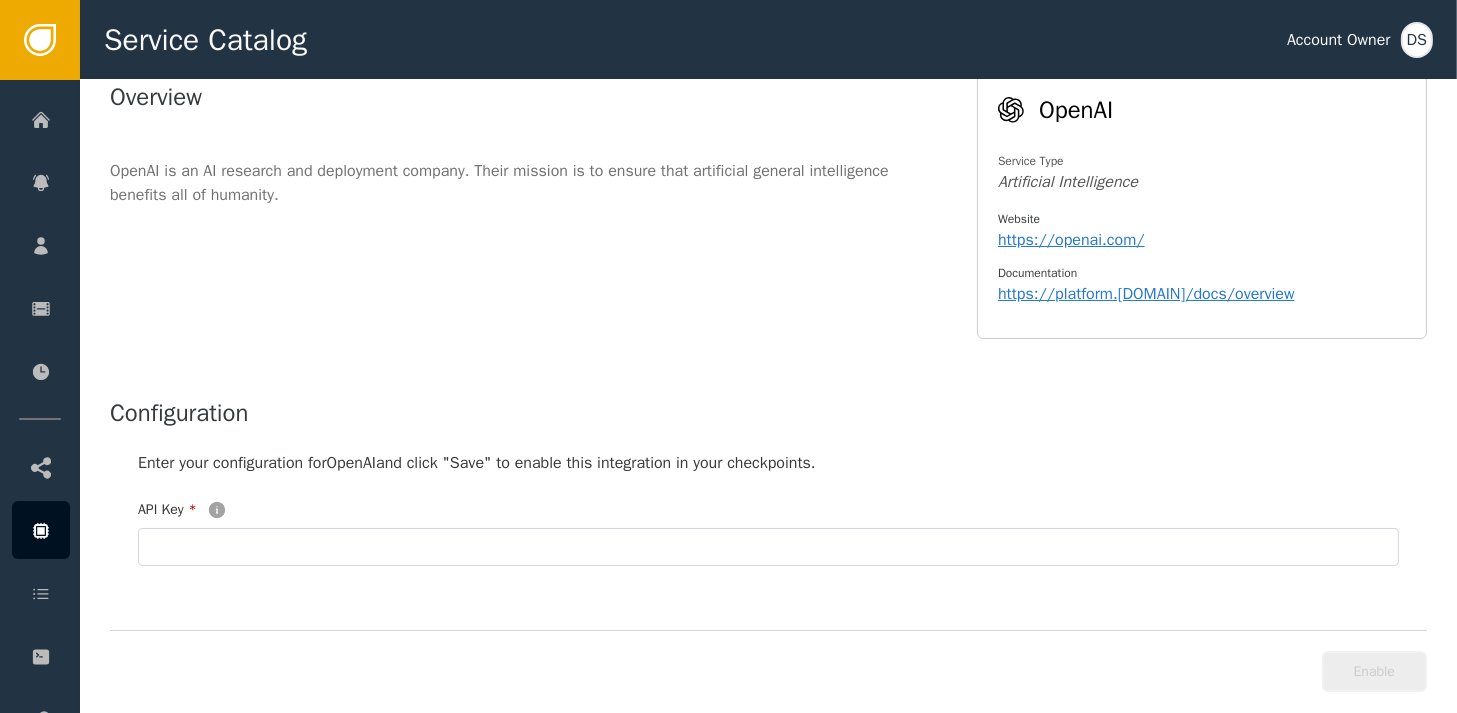 scroll, scrollTop: 198, scrollLeft: 0, axis: vertical 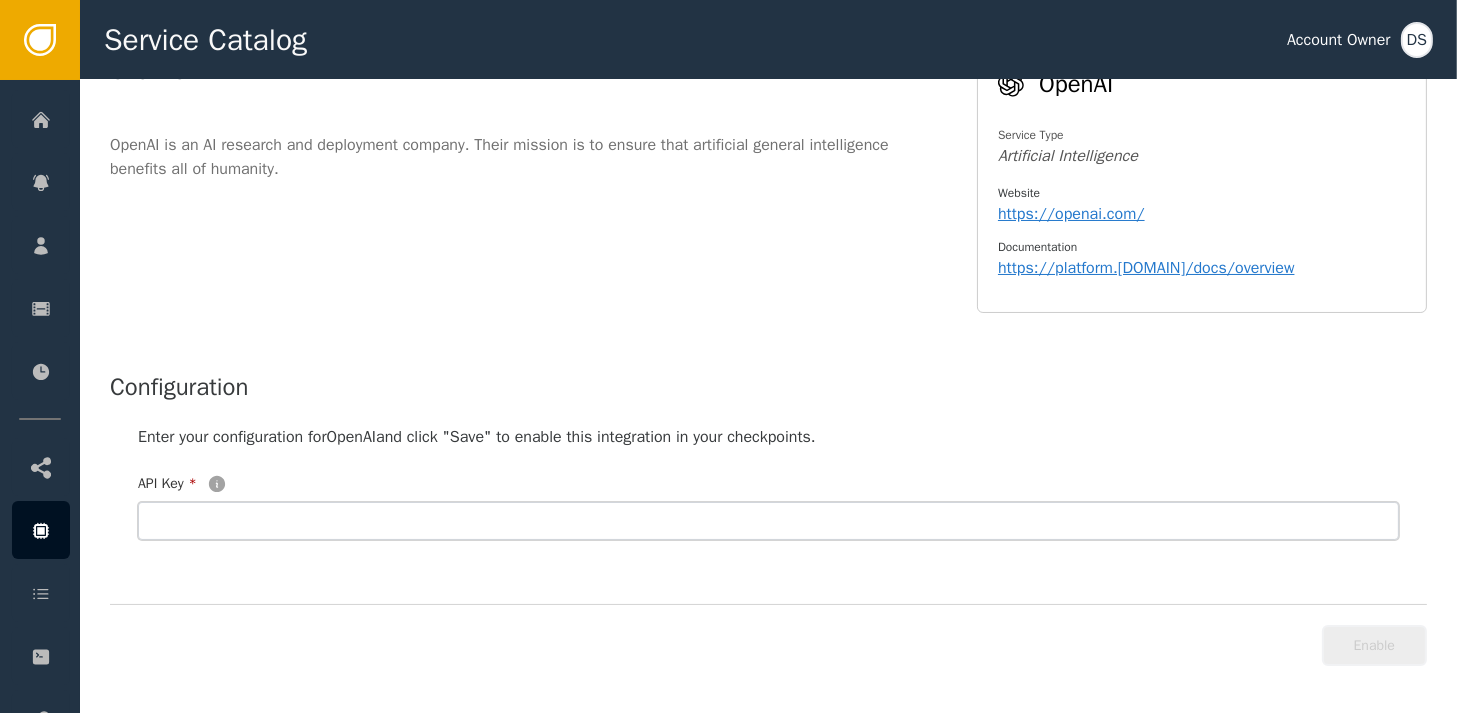 click at bounding box center [768, 521] 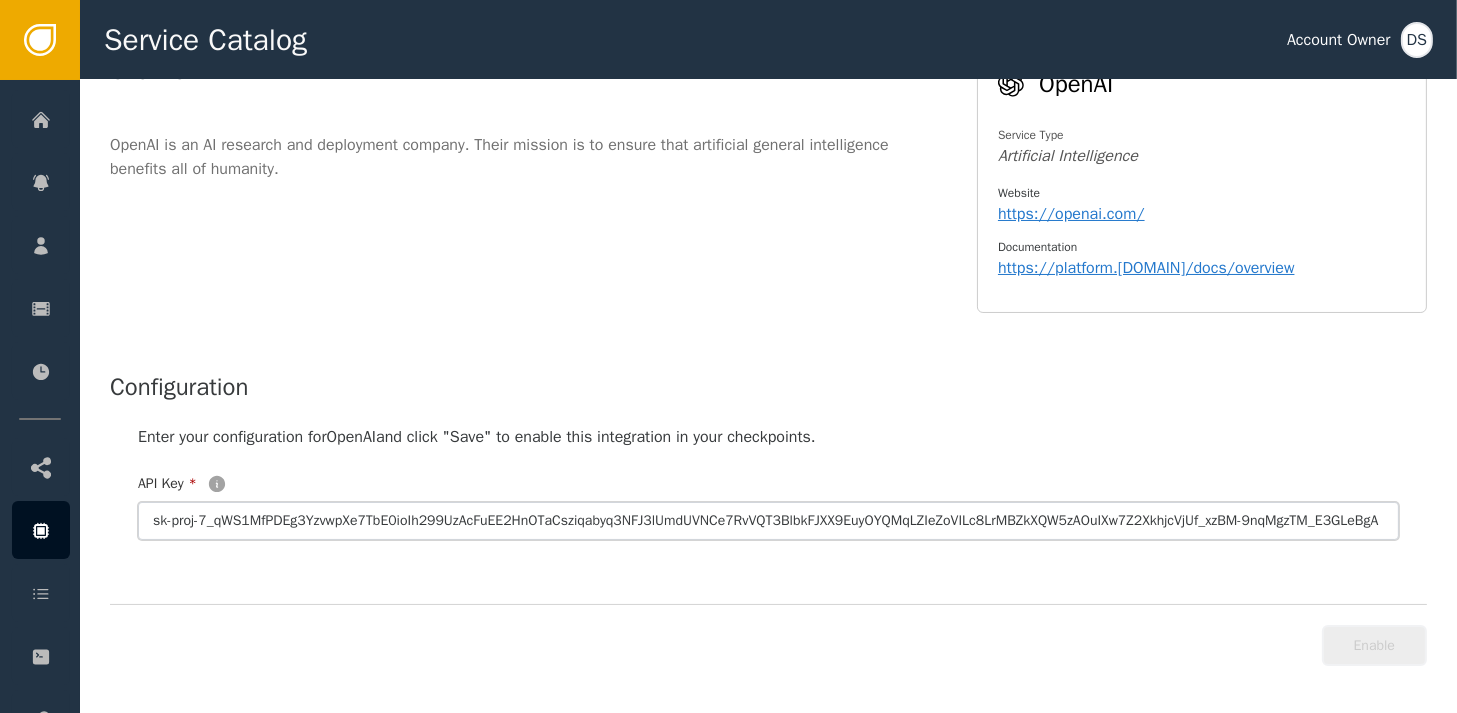 scroll, scrollTop: 0, scrollLeft: 59, axis: horizontal 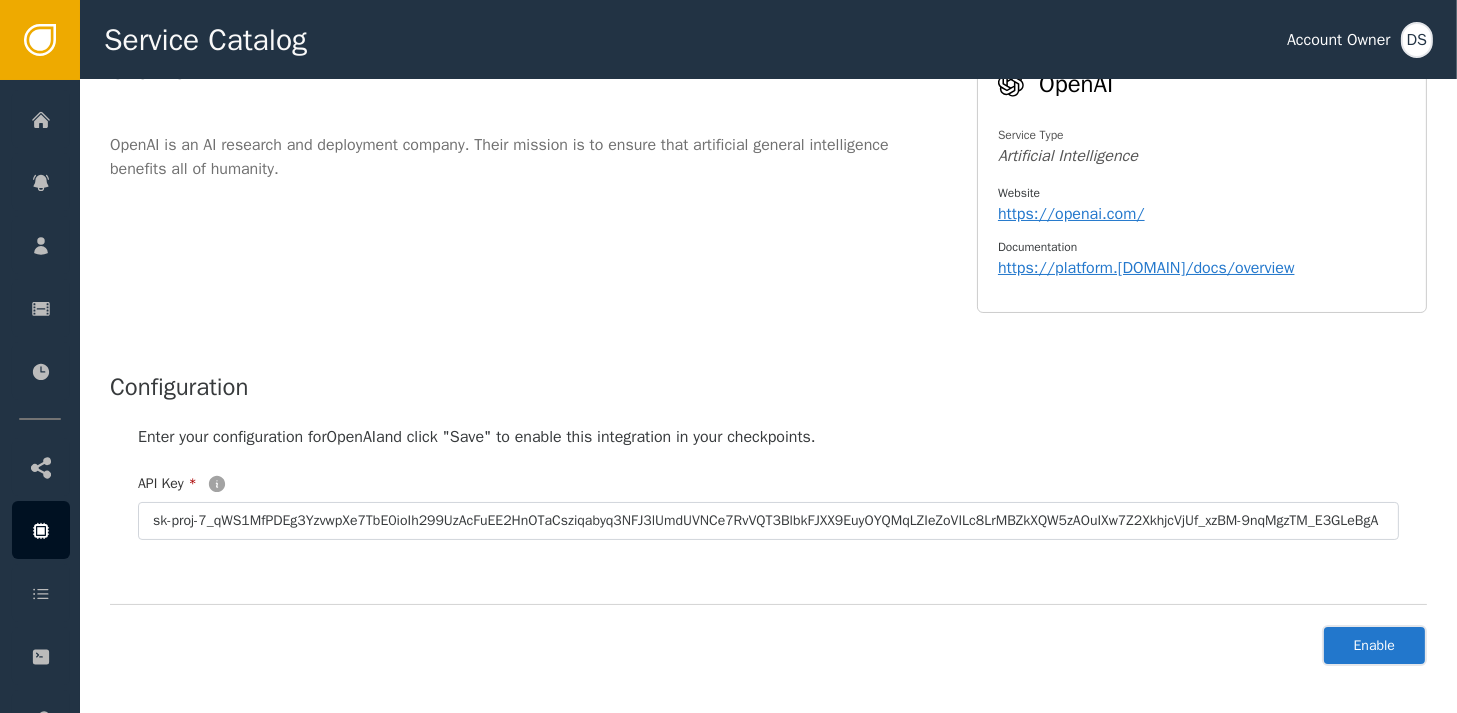 click on "Enable" at bounding box center (1374, 645) 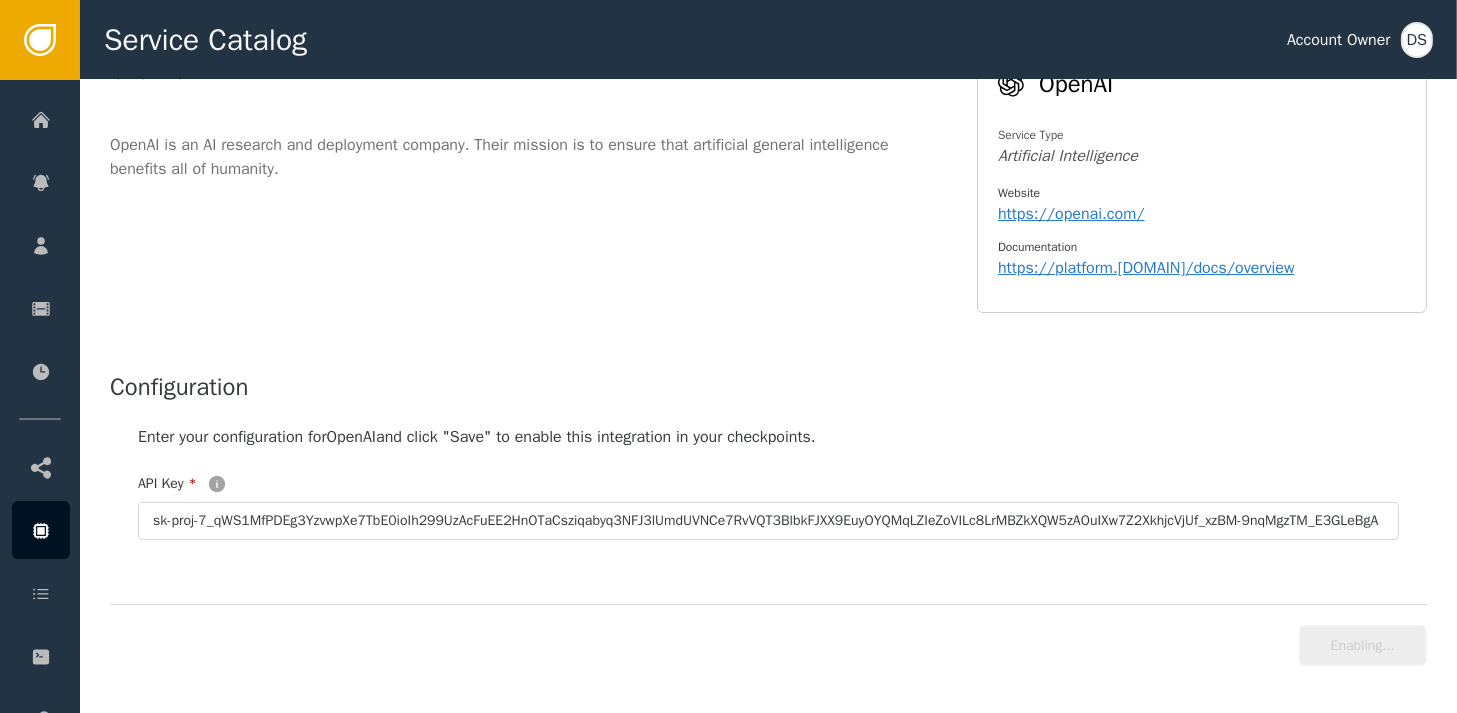 type on "**********" 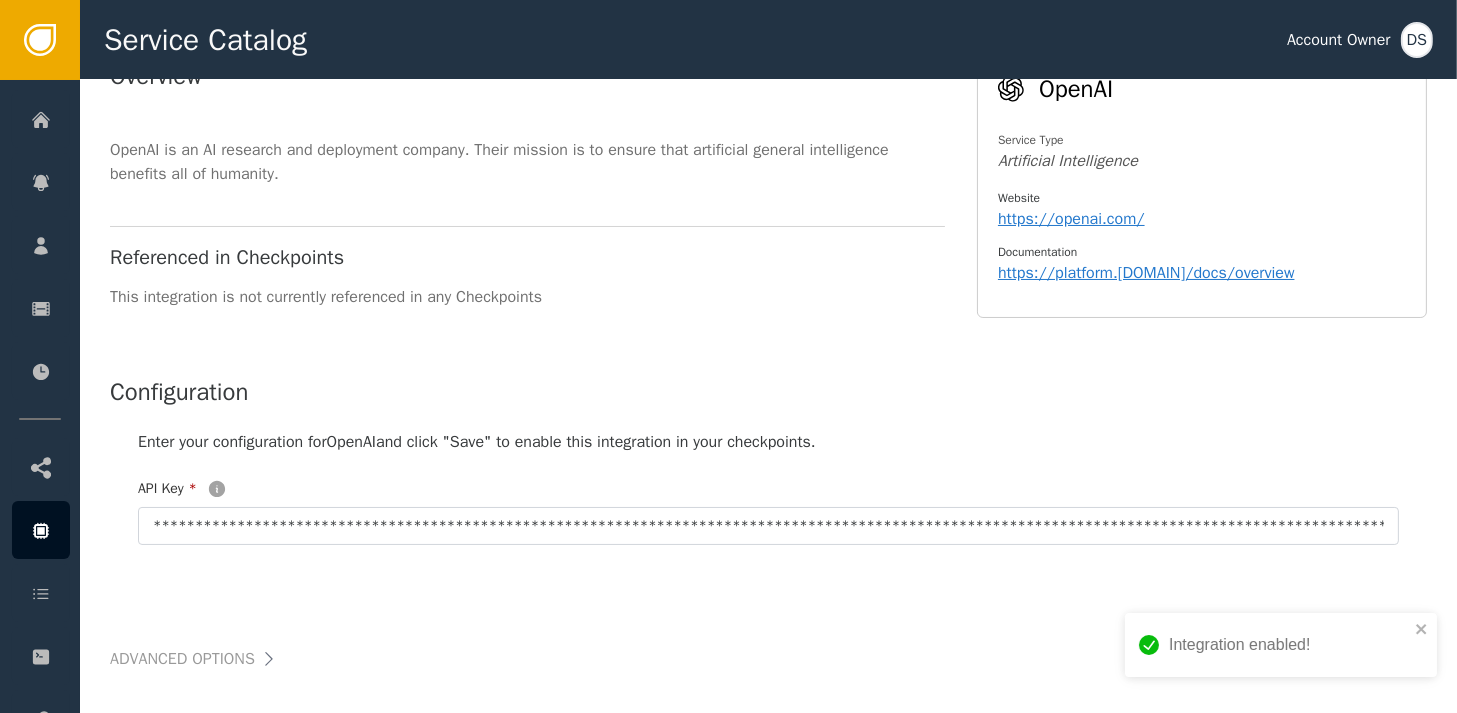 scroll, scrollTop: 203, scrollLeft: 0, axis: vertical 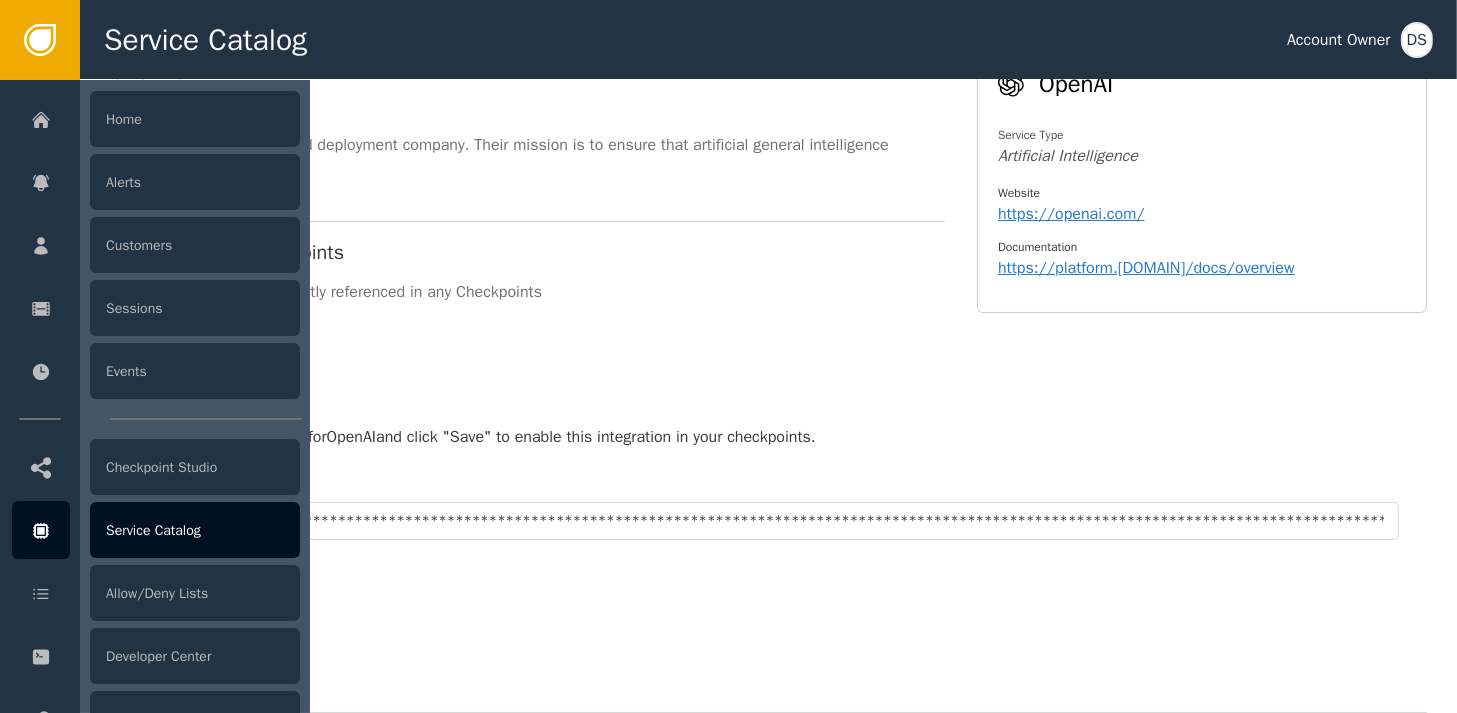 click on "Service Catalog" at bounding box center [195, 530] 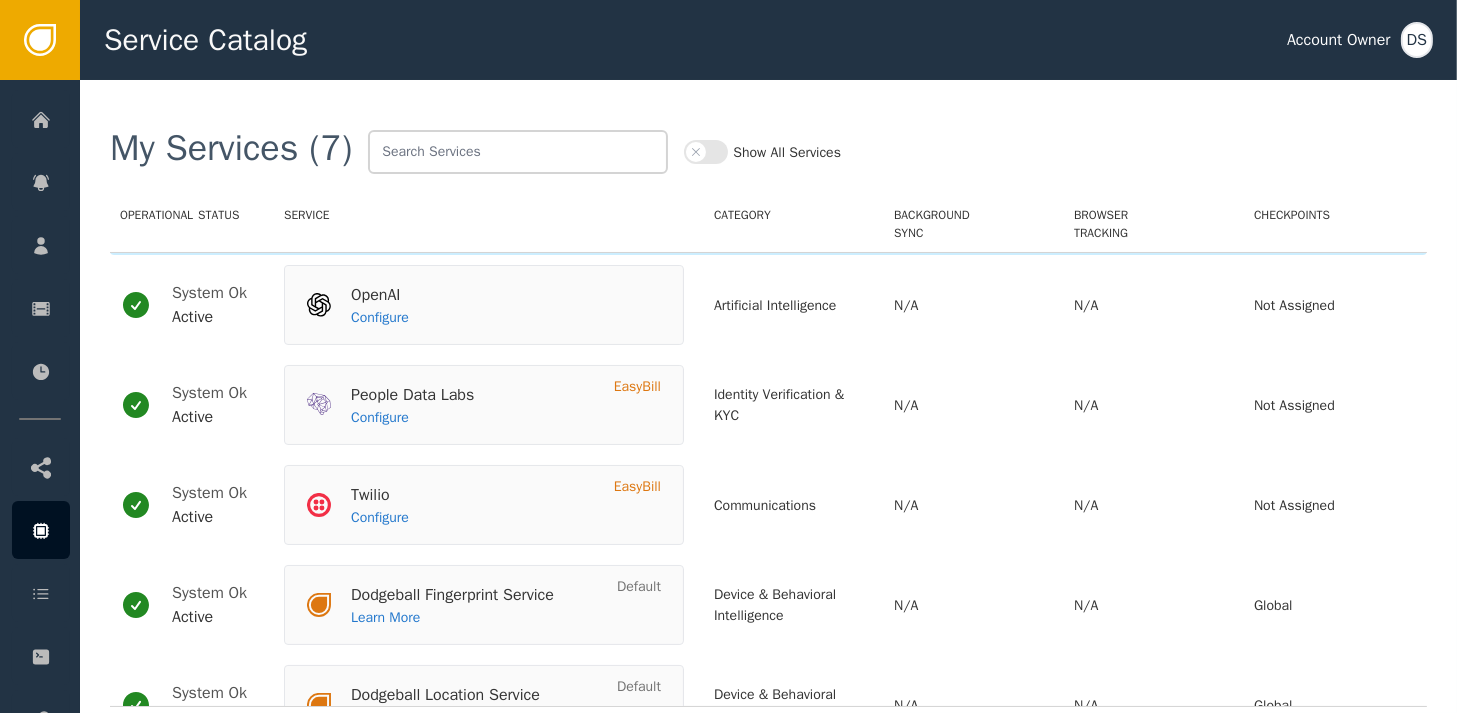 scroll, scrollTop: 0, scrollLeft: 0, axis: both 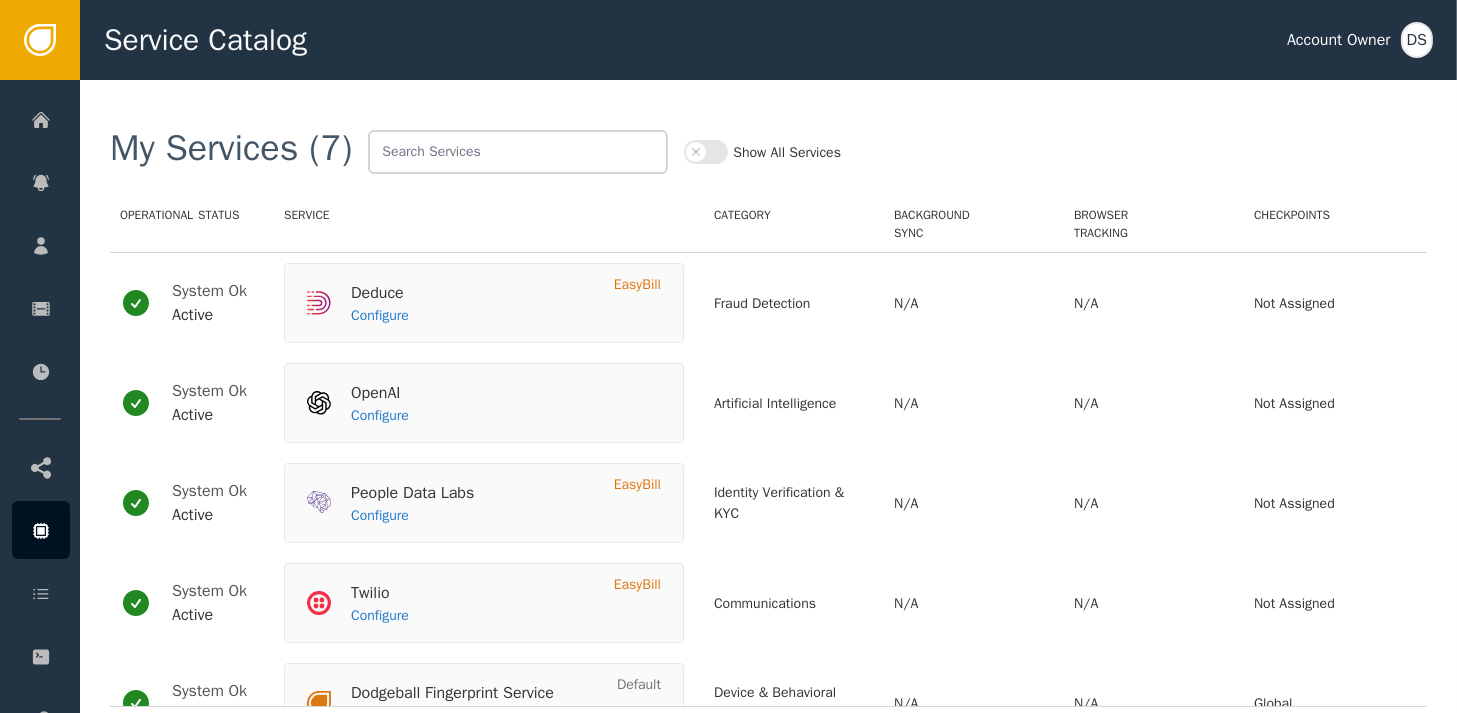 click on "Show All Services" at bounding box center [706, 152] 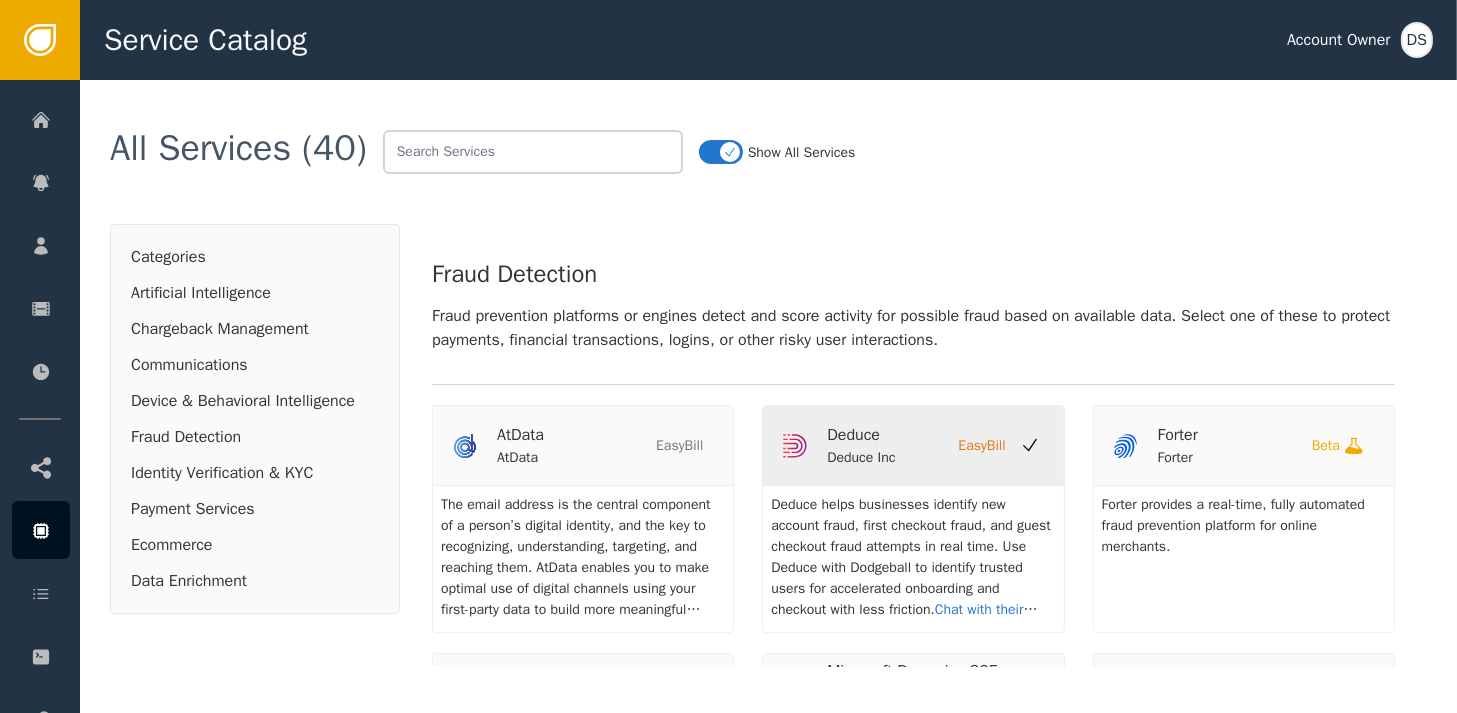 scroll, scrollTop: 1900, scrollLeft: 0, axis: vertical 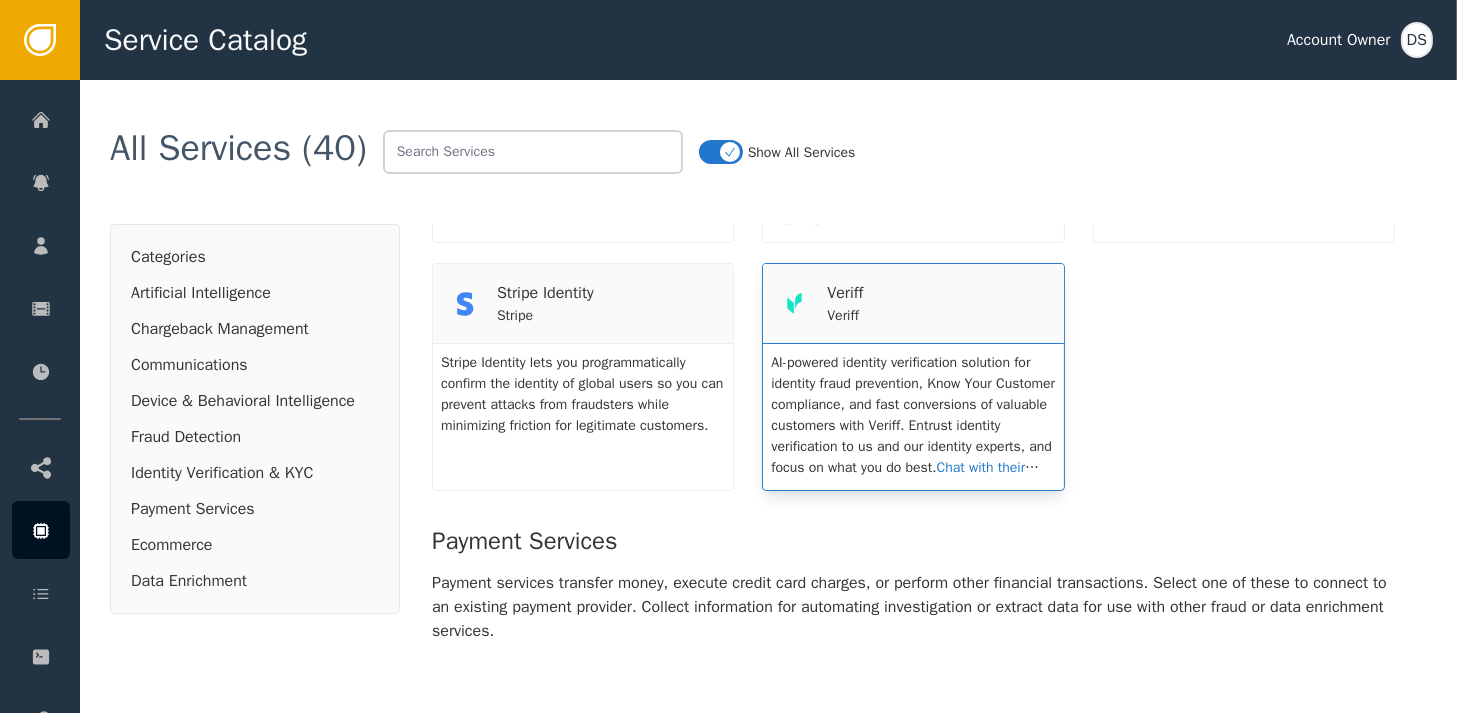 click on ".veriff-color-icon_svg__cls-1{fill:#14e5c5} Veriff Veriff" at bounding box center [913, 303] 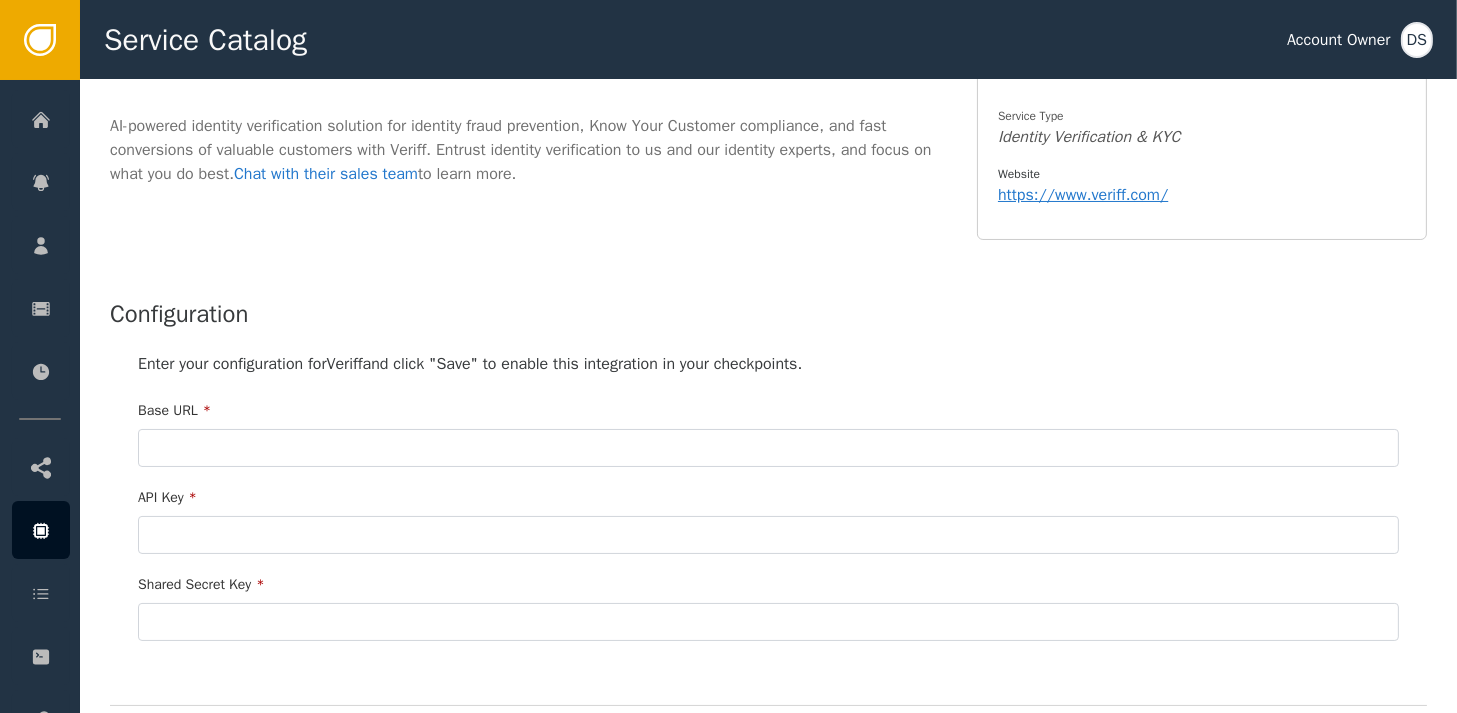 scroll, scrollTop: 300, scrollLeft: 0, axis: vertical 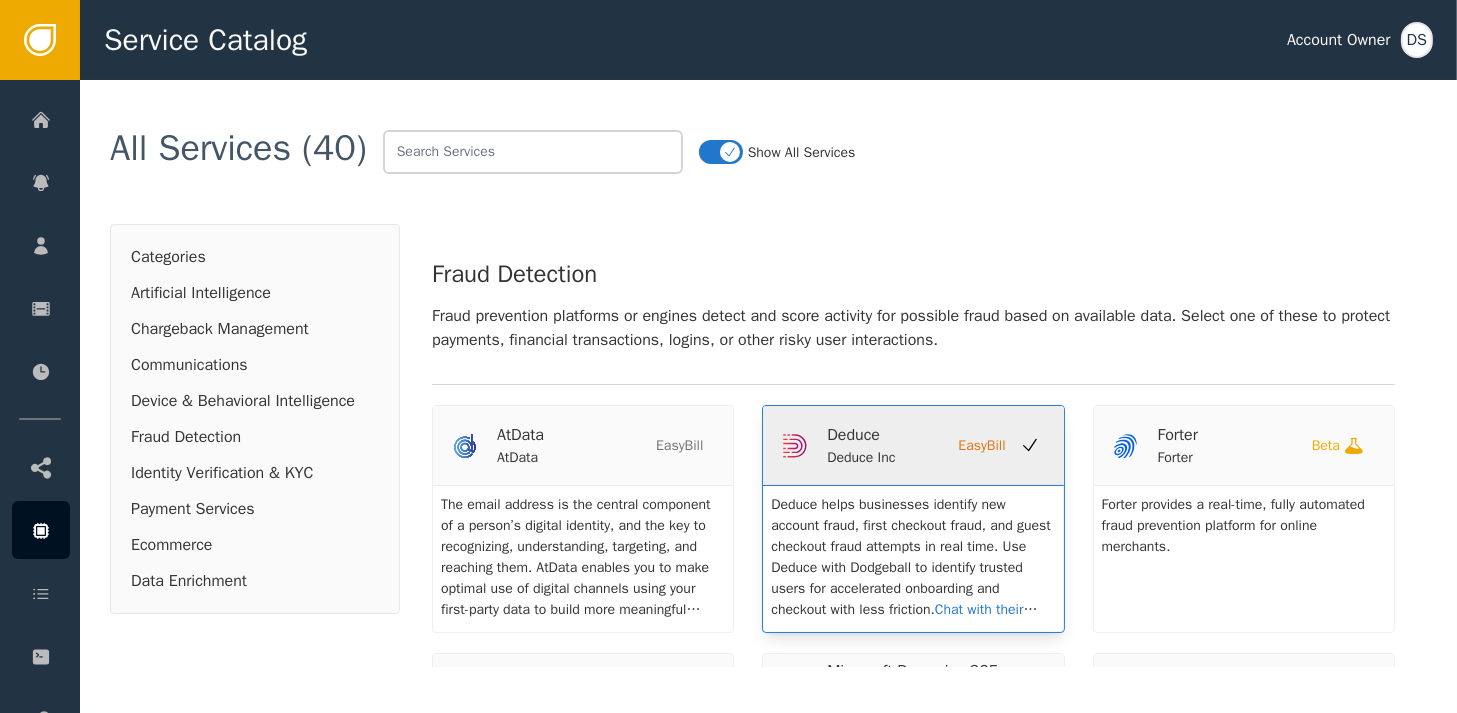 click on "Deduce" at bounding box center [861, 435] 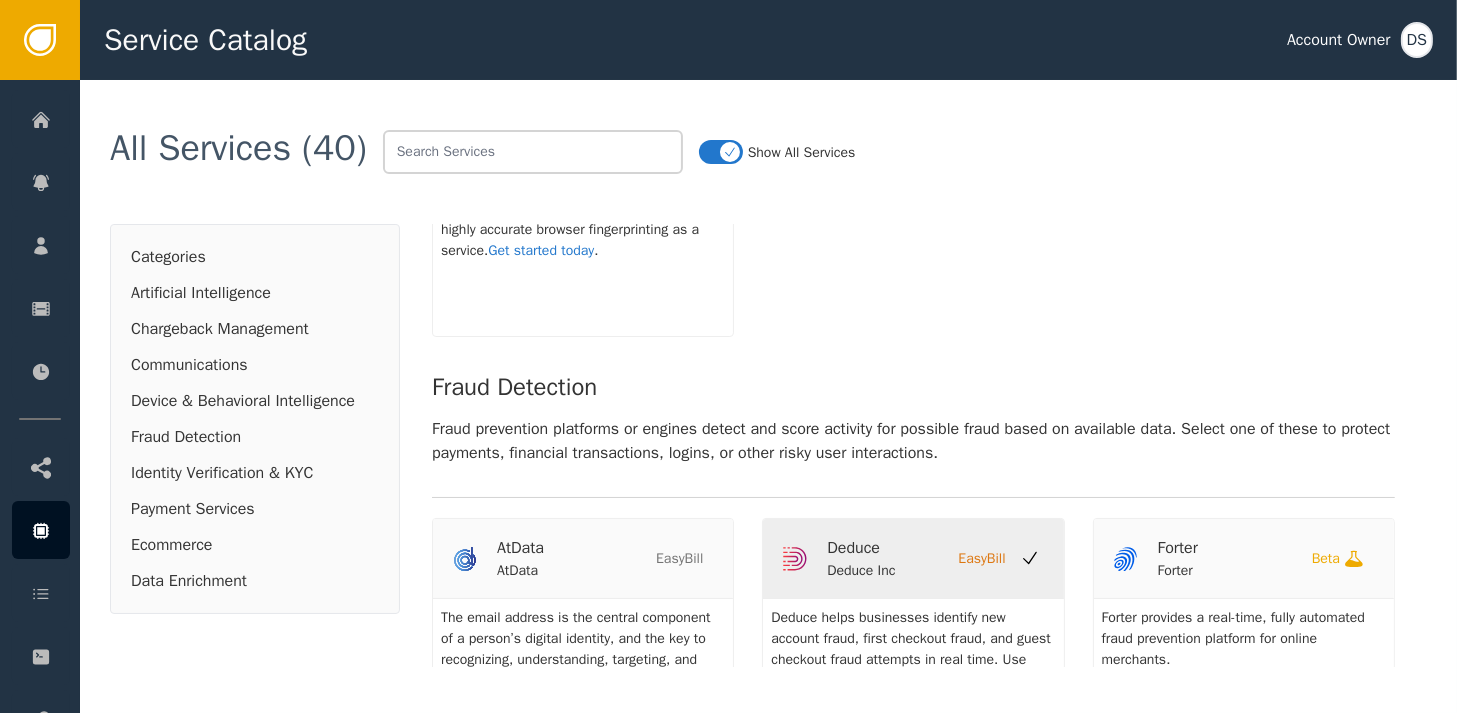 scroll, scrollTop: 1400, scrollLeft: 0, axis: vertical 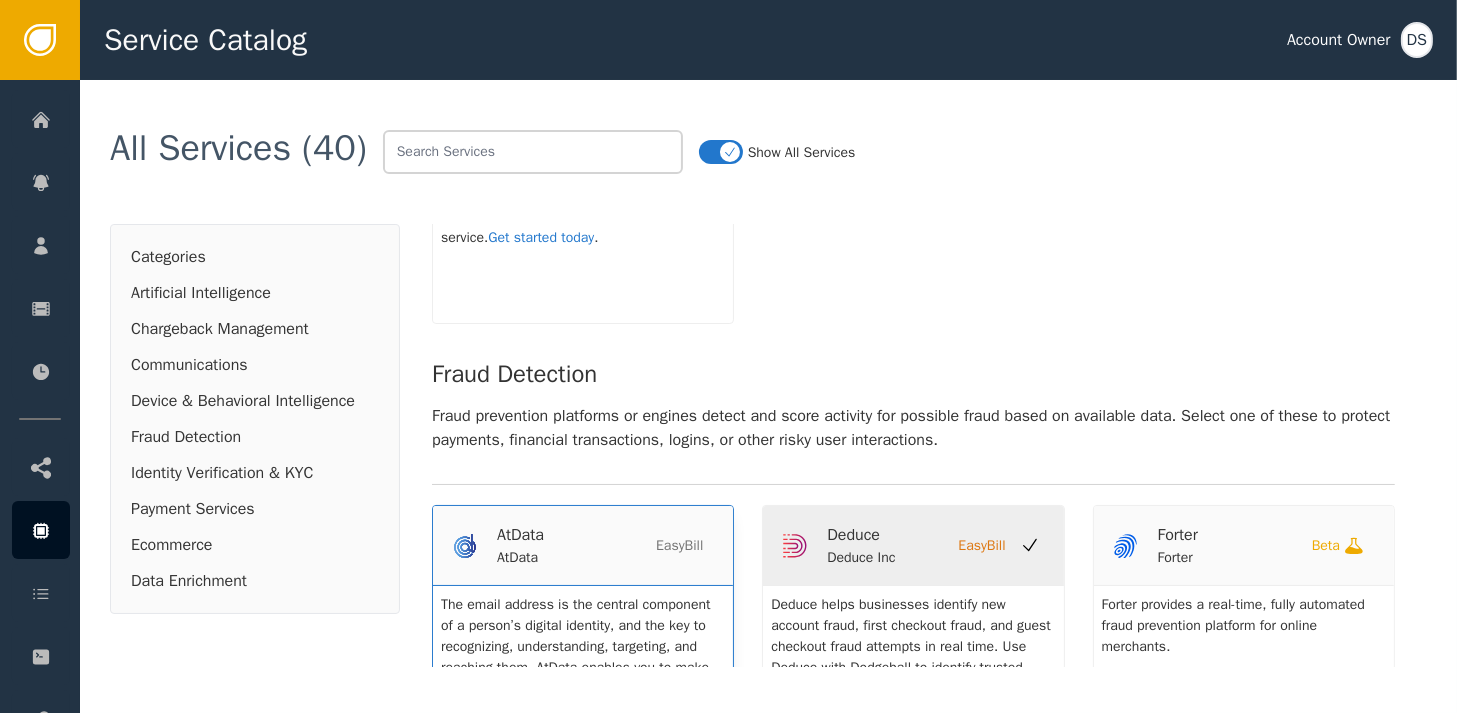 click on "AtData" at bounding box center [520, 557] 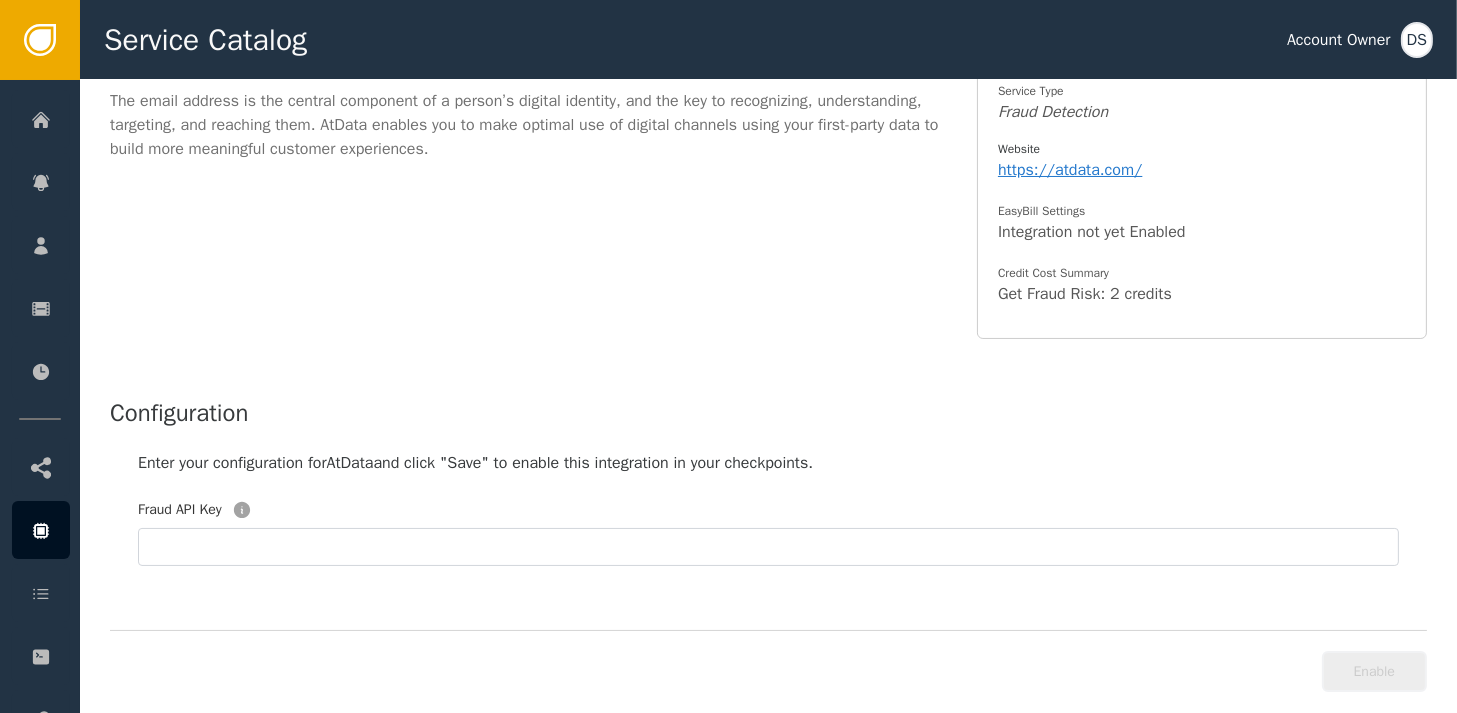 scroll, scrollTop: 268, scrollLeft: 0, axis: vertical 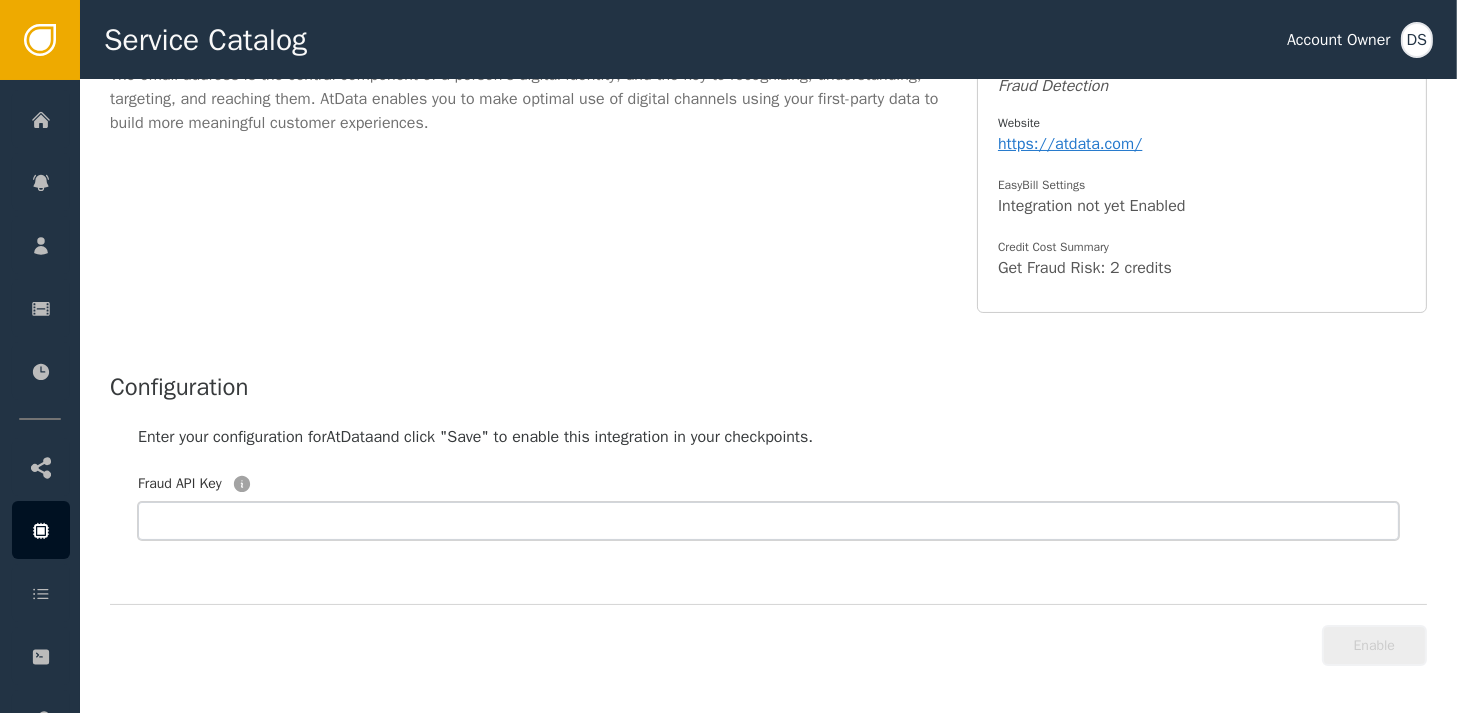 click at bounding box center (768, 521) 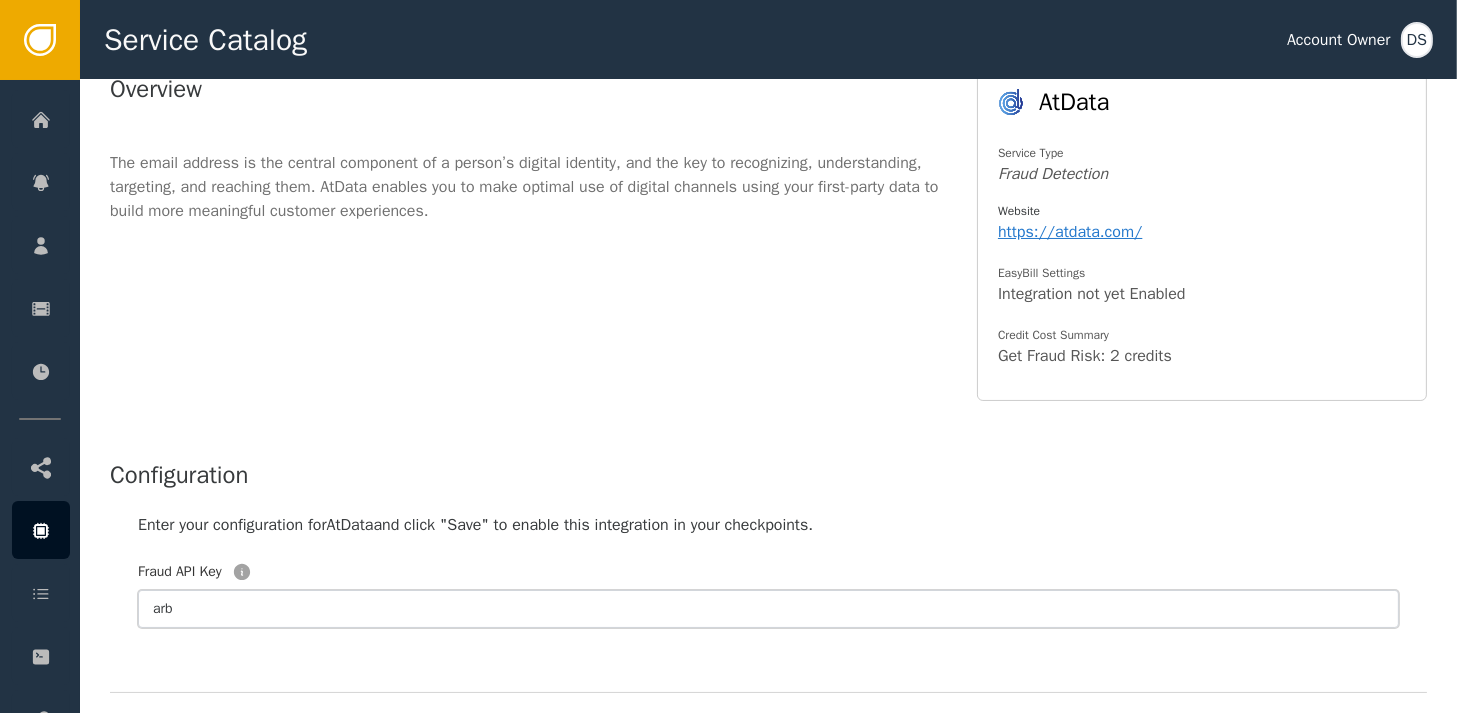 scroll, scrollTop: 268, scrollLeft: 0, axis: vertical 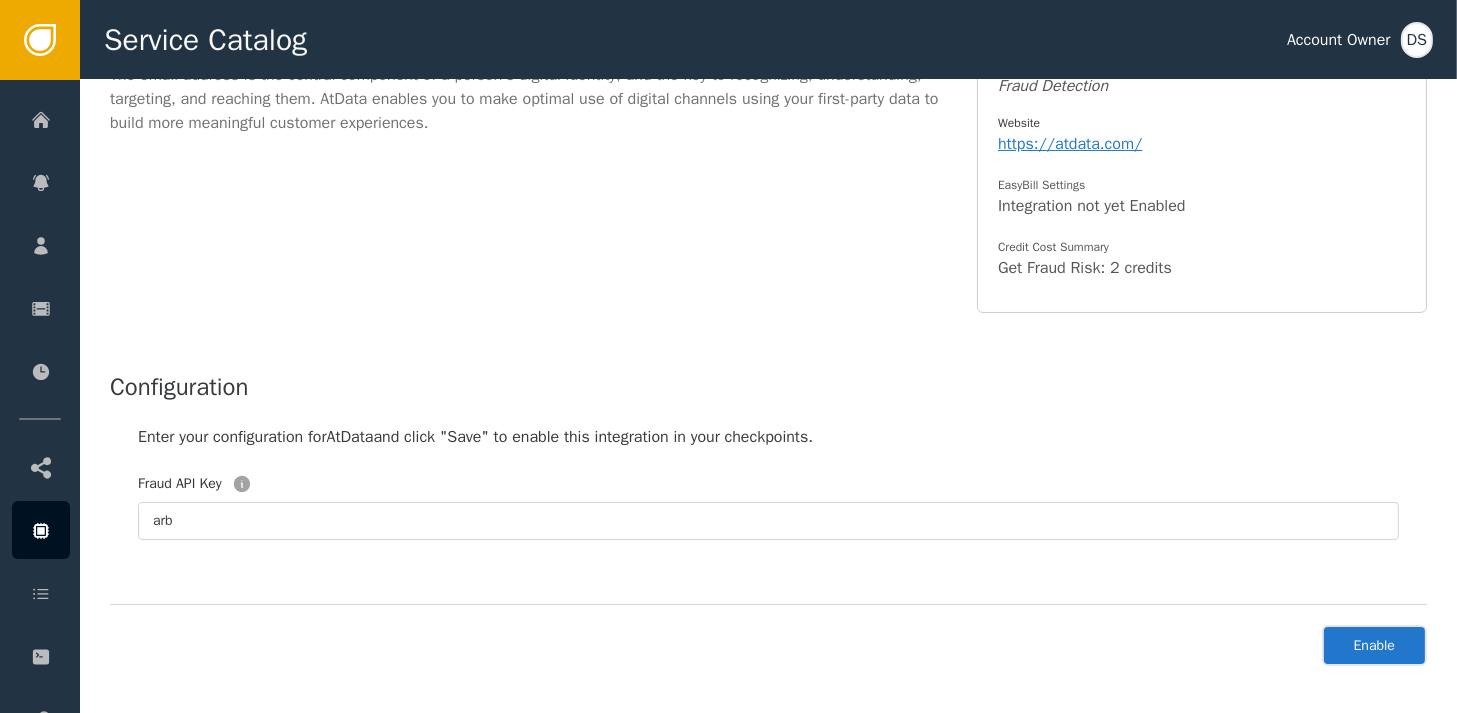 click on "Enable" at bounding box center [1374, 645] 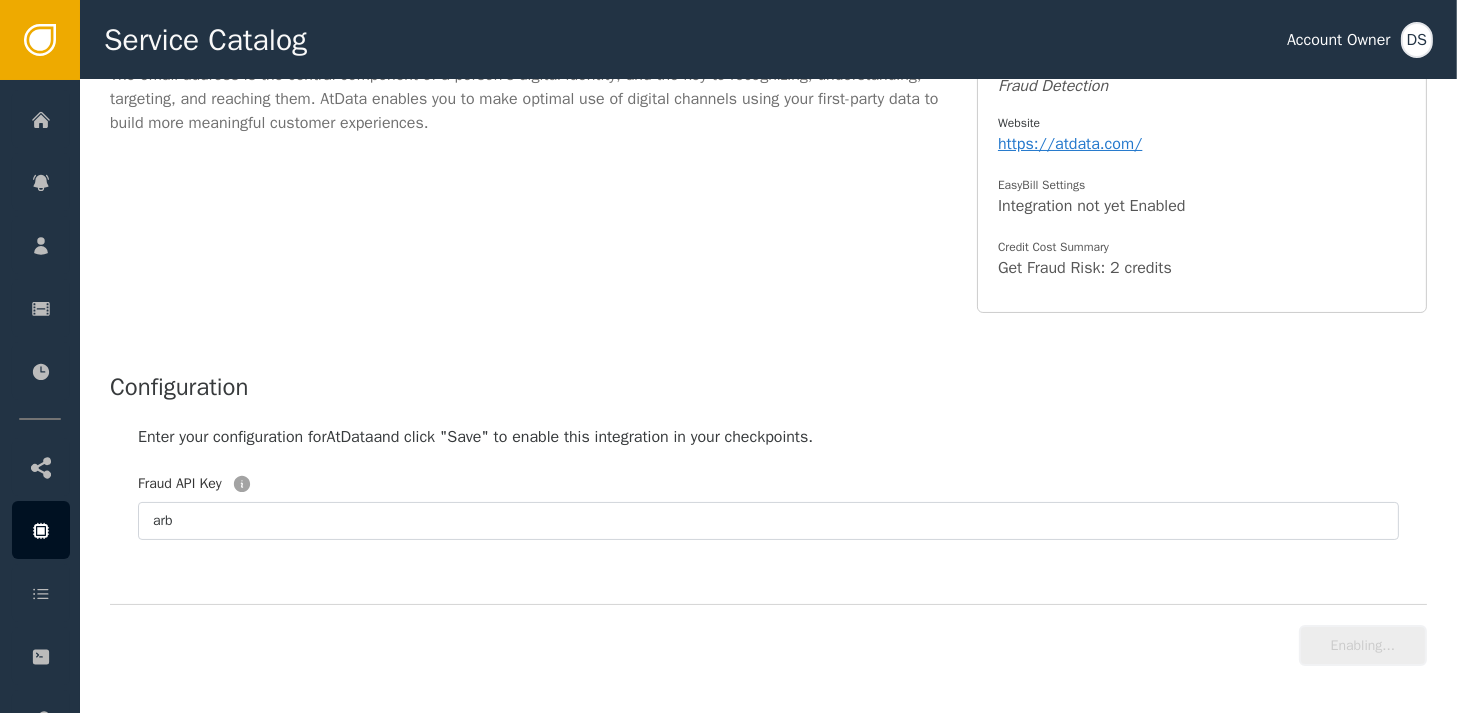 type on "***" 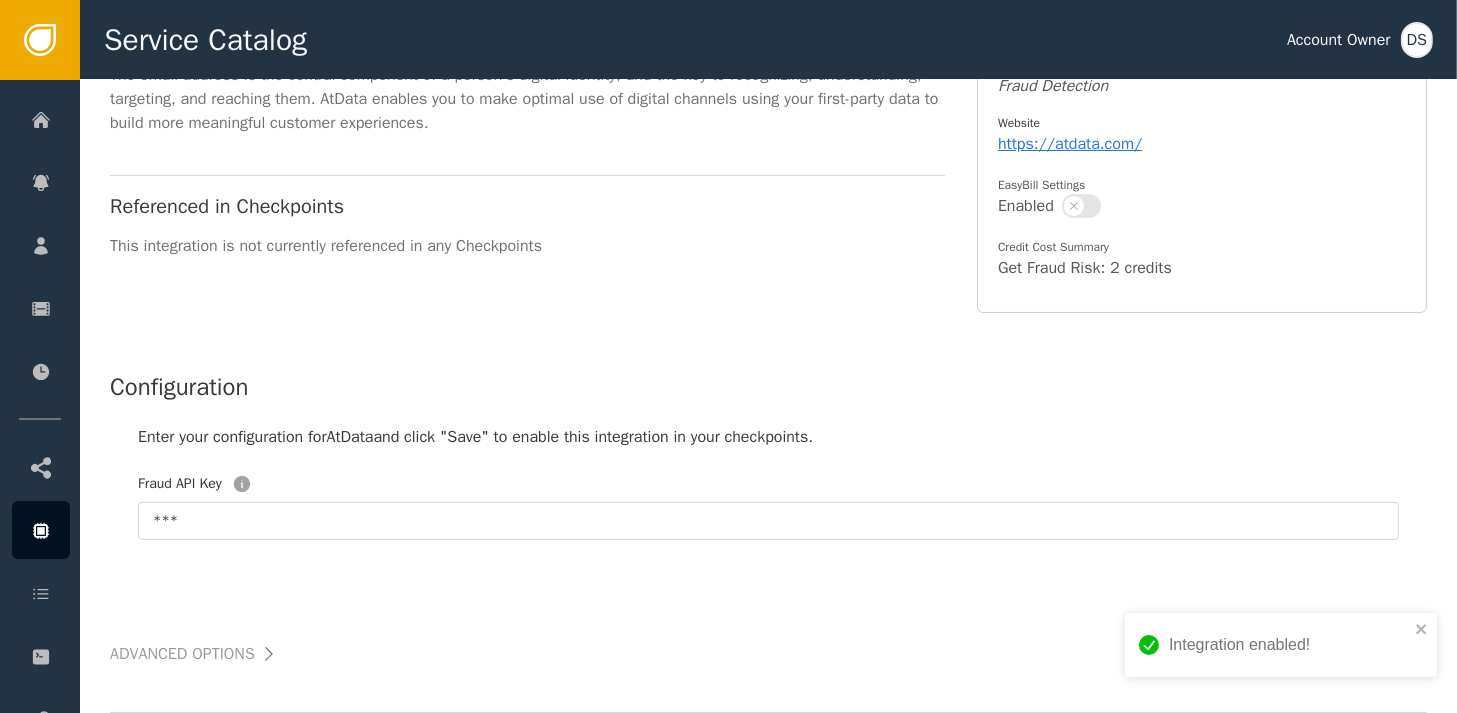 scroll, scrollTop: 0, scrollLeft: 0, axis: both 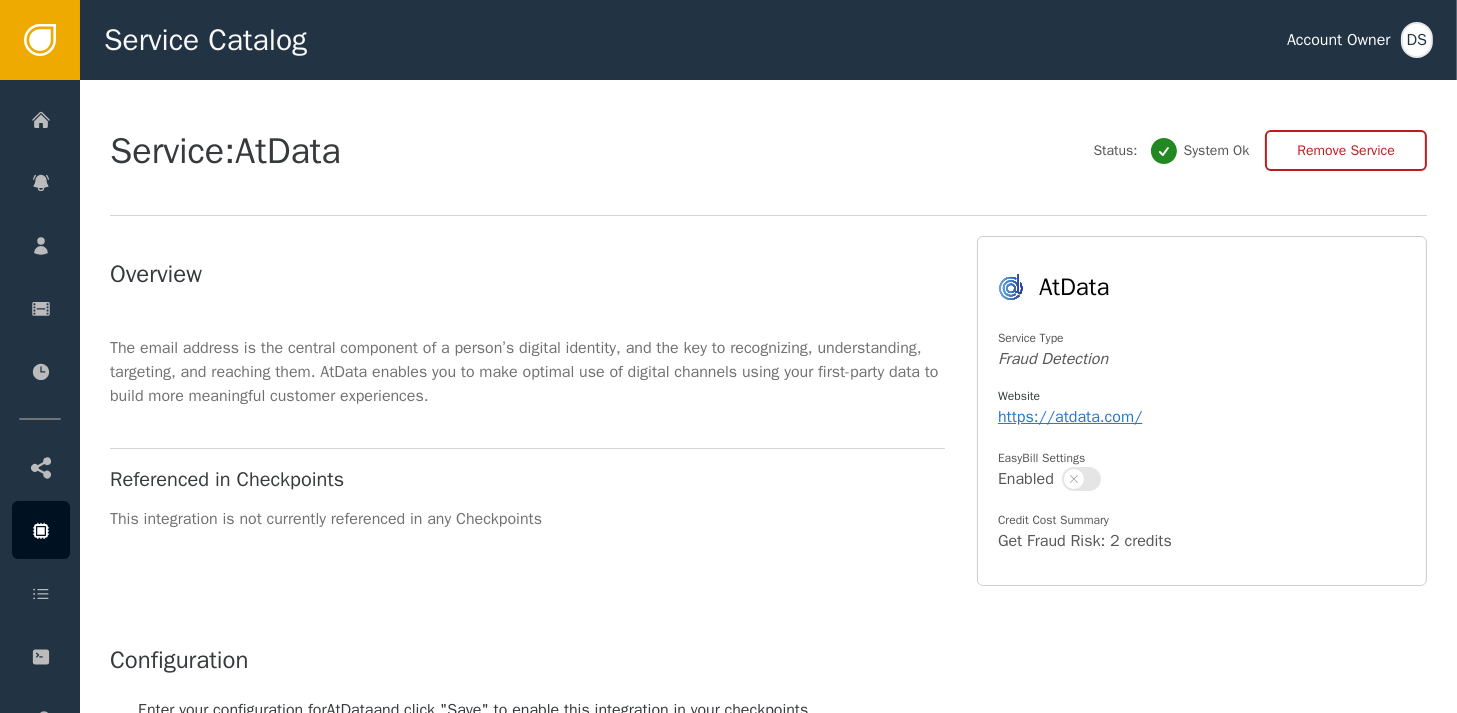 click at bounding box center [1081, 479] 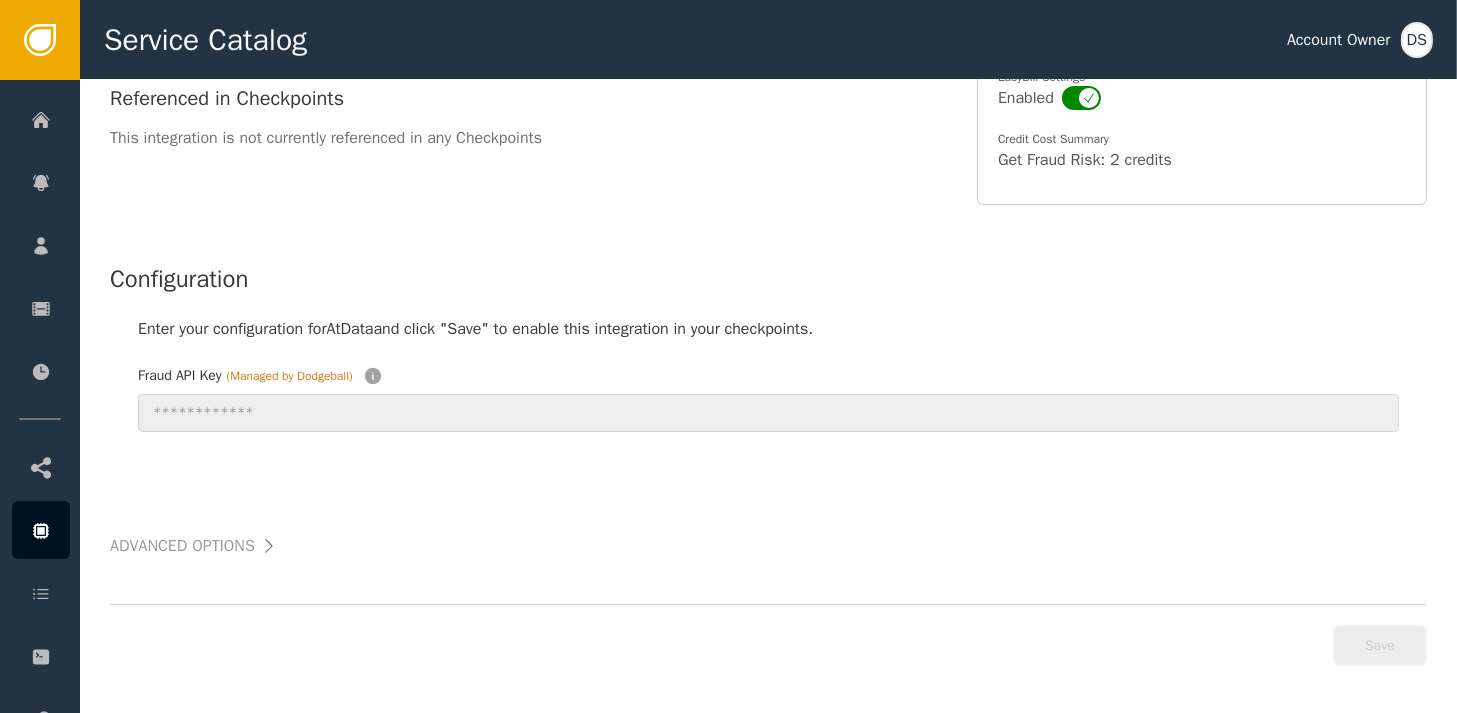 scroll, scrollTop: 0, scrollLeft: 0, axis: both 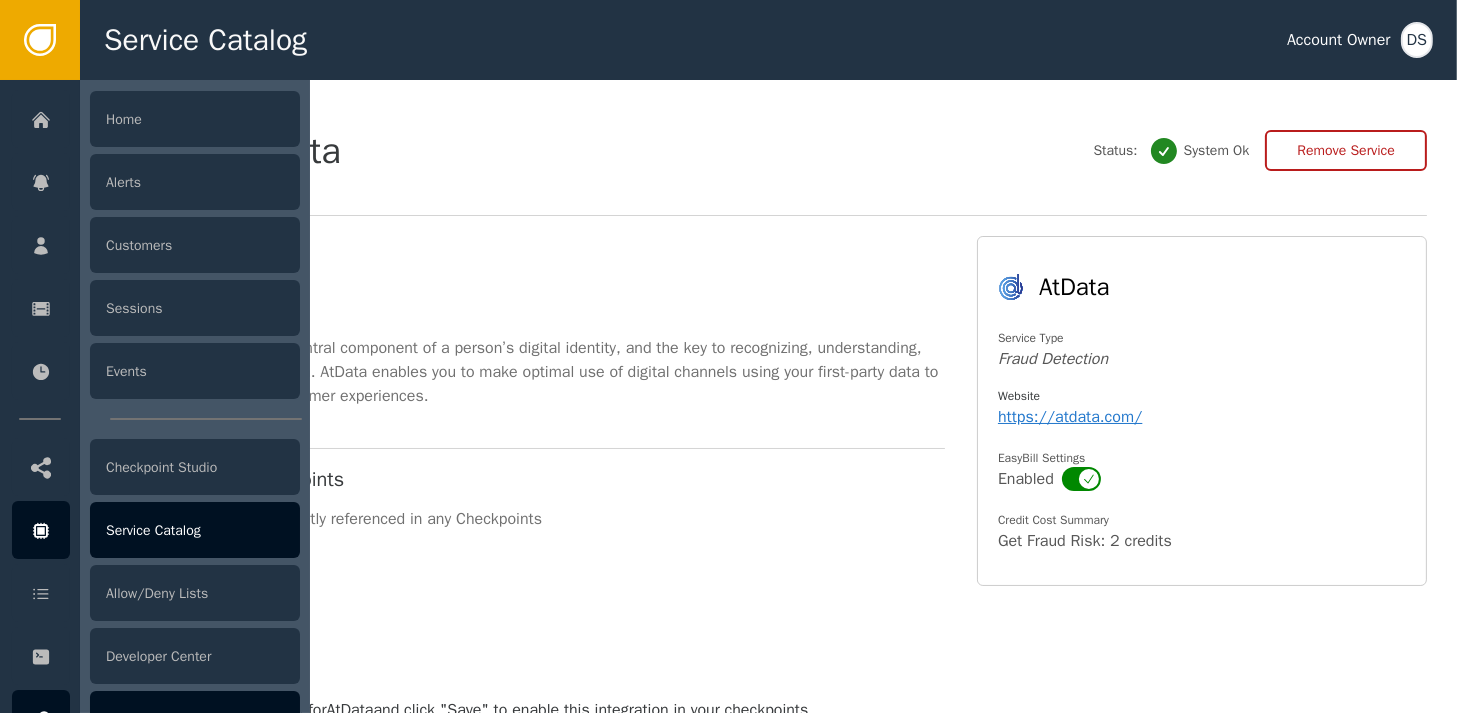 click on "Admin Center" at bounding box center [195, 719] 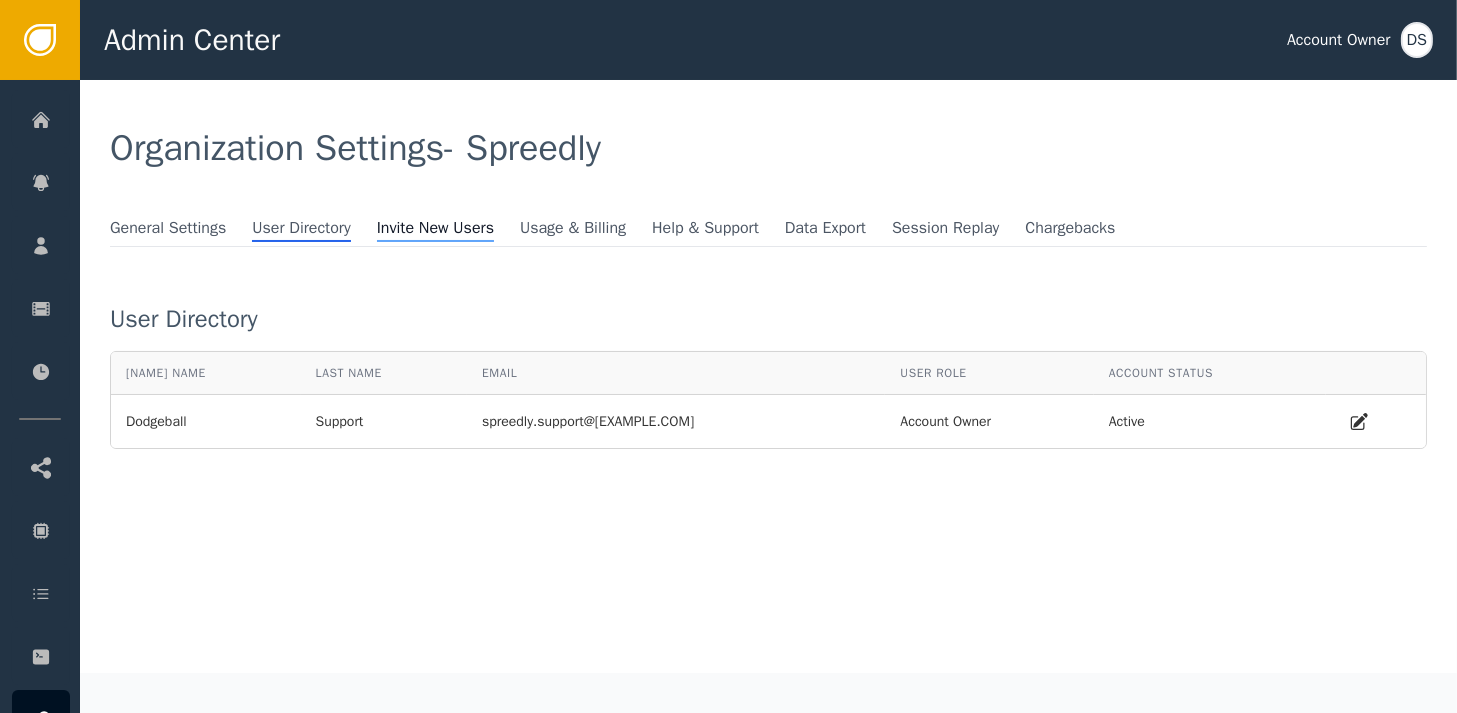 click on "Invite New Users" at bounding box center (435, 229) 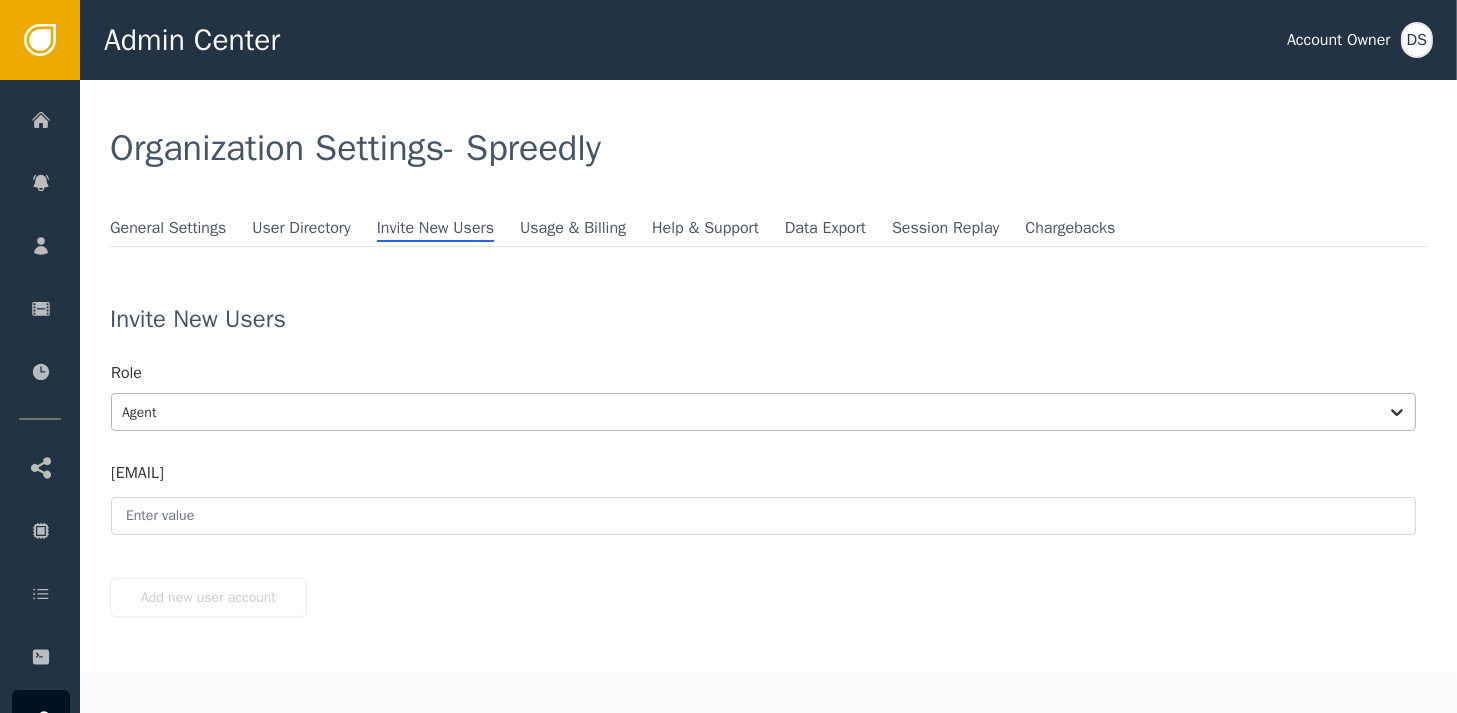 click on "Agent" at bounding box center [763, 412] 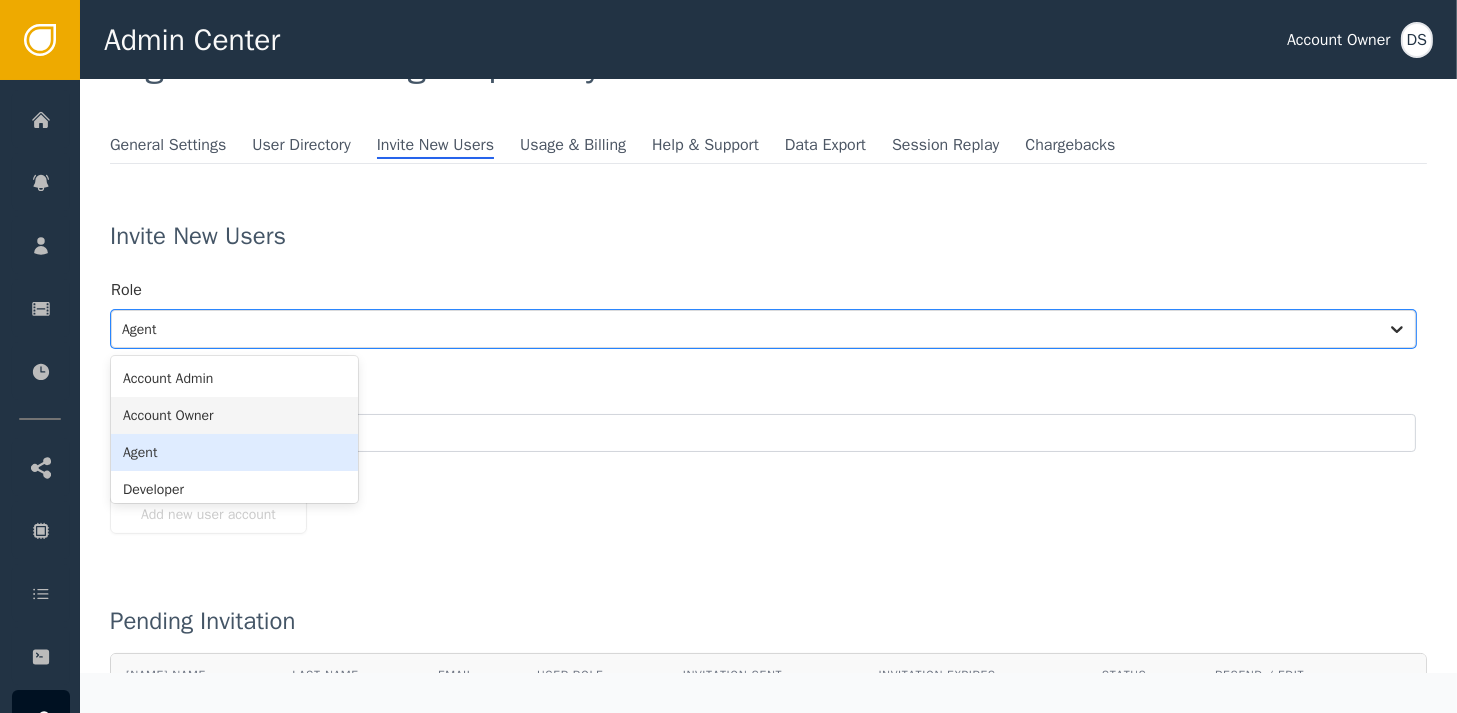 click on "Account Owner" at bounding box center [234, 415] 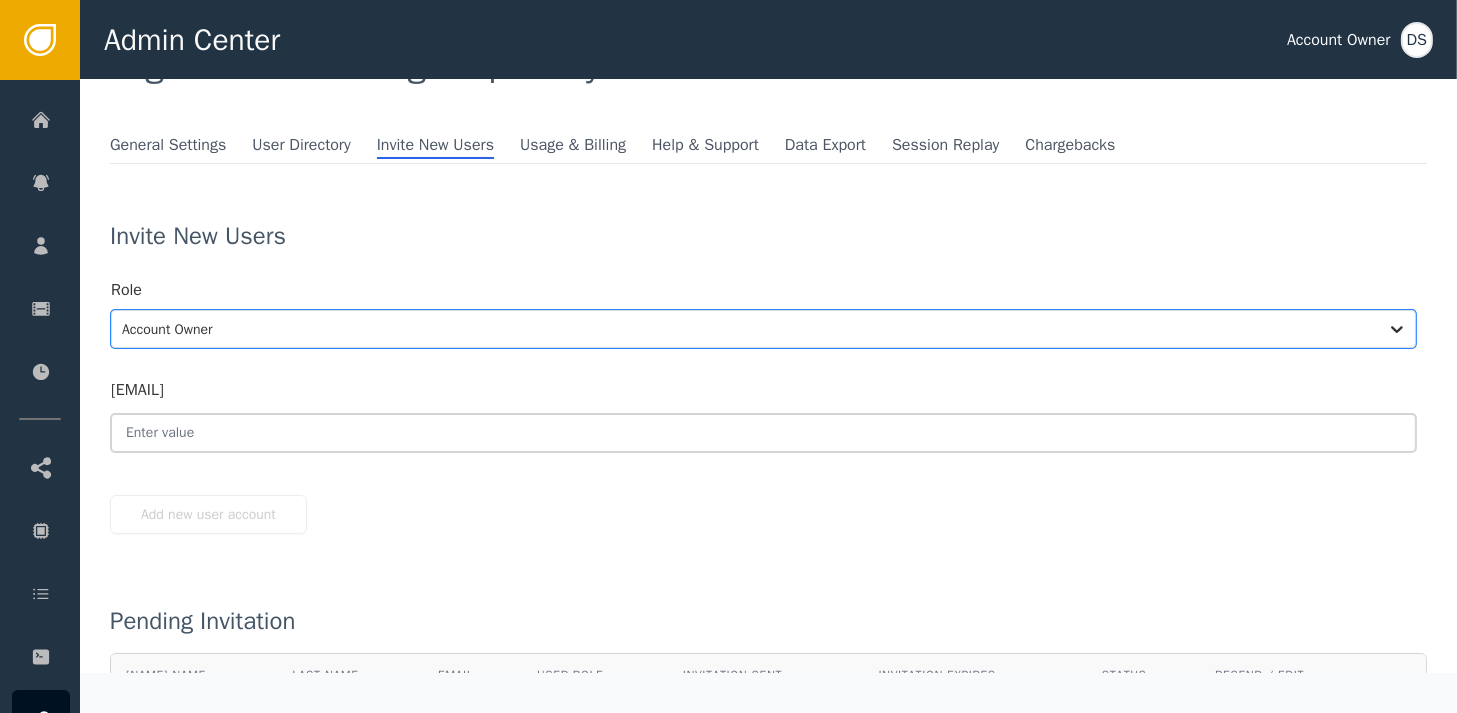 click at bounding box center [763, 433] 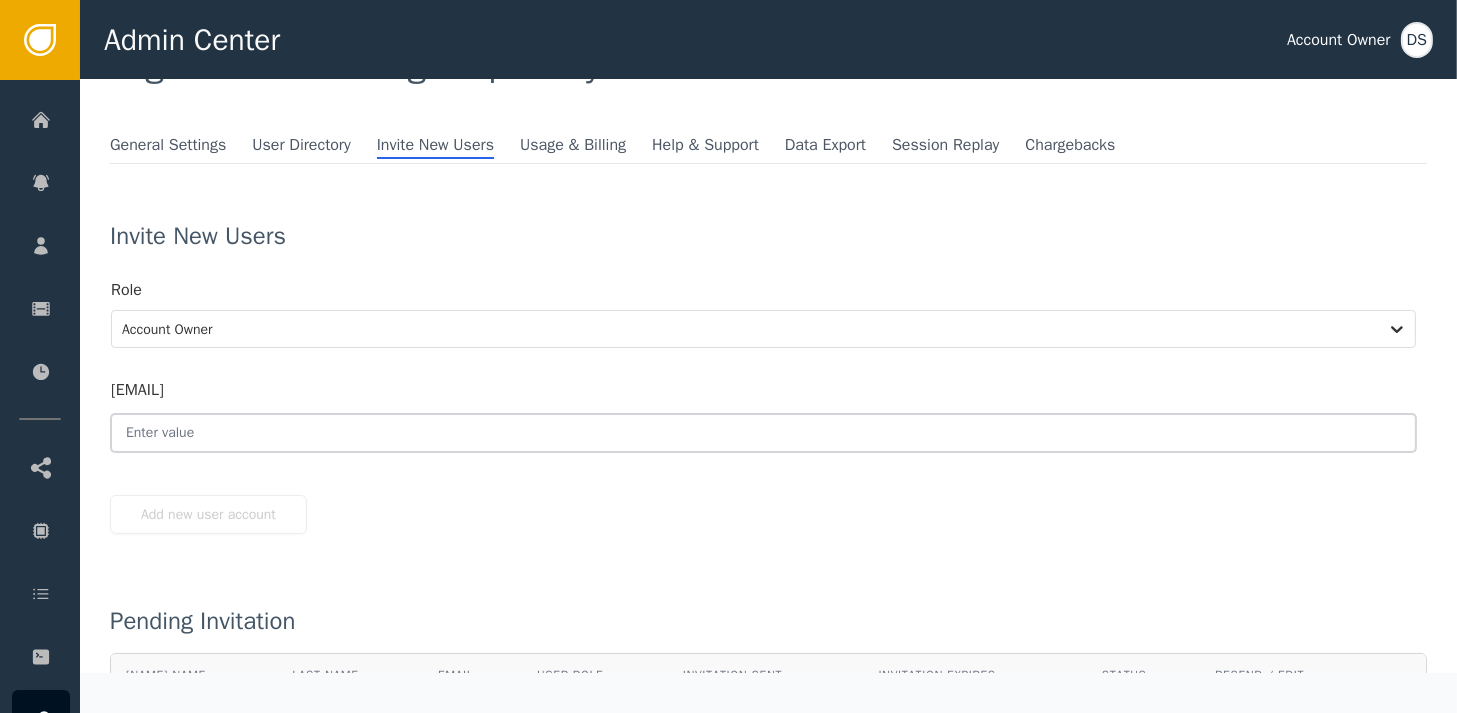 click at bounding box center (763, 433) 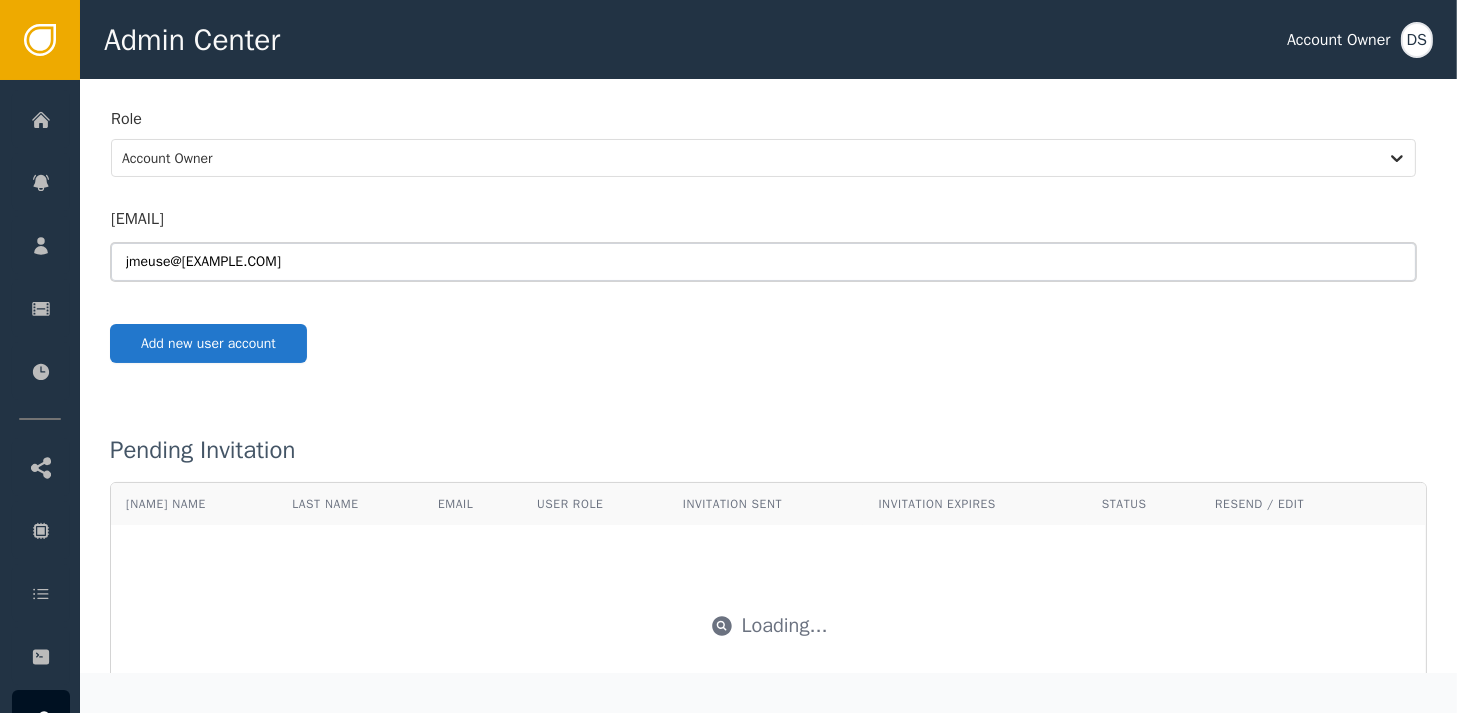 scroll, scrollTop: 283, scrollLeft: 0, axis: vertical 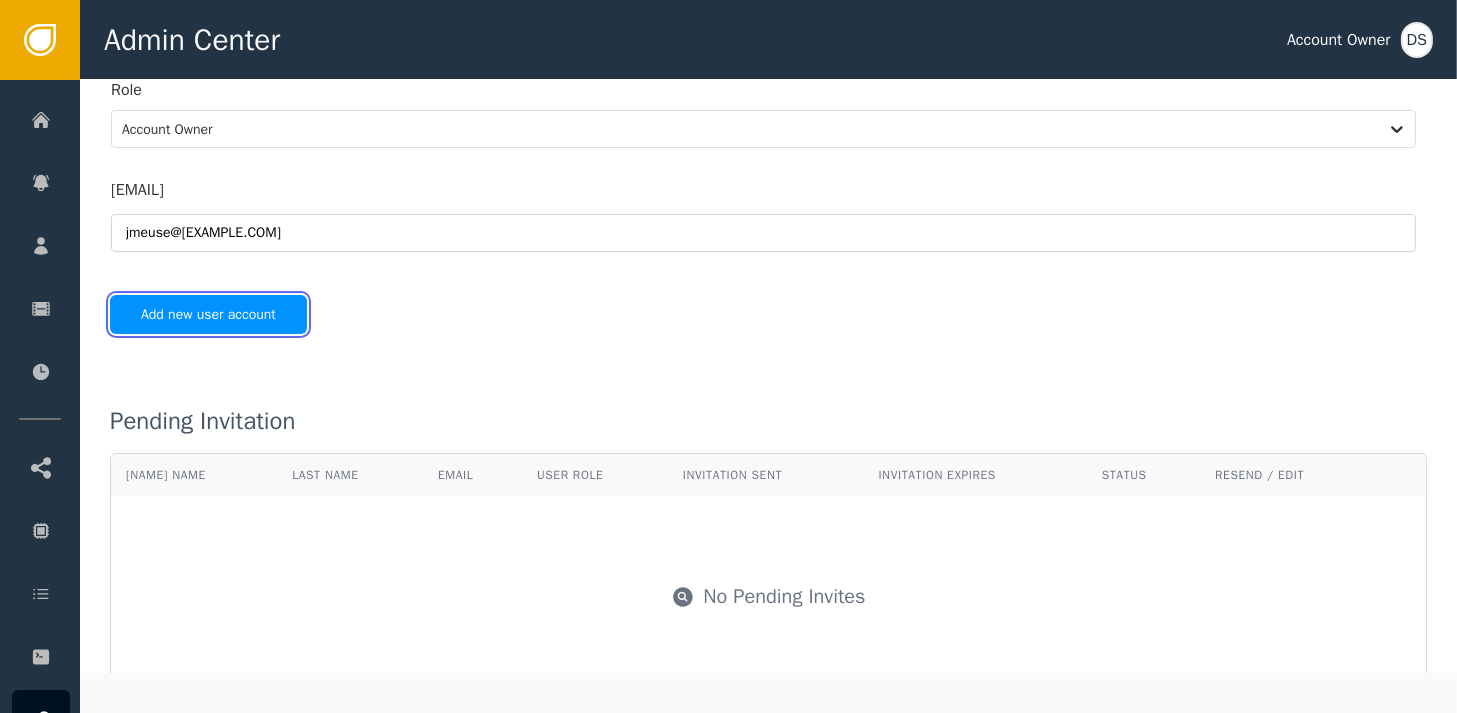 click on "Add new user account" at bounding box center (208, 314) 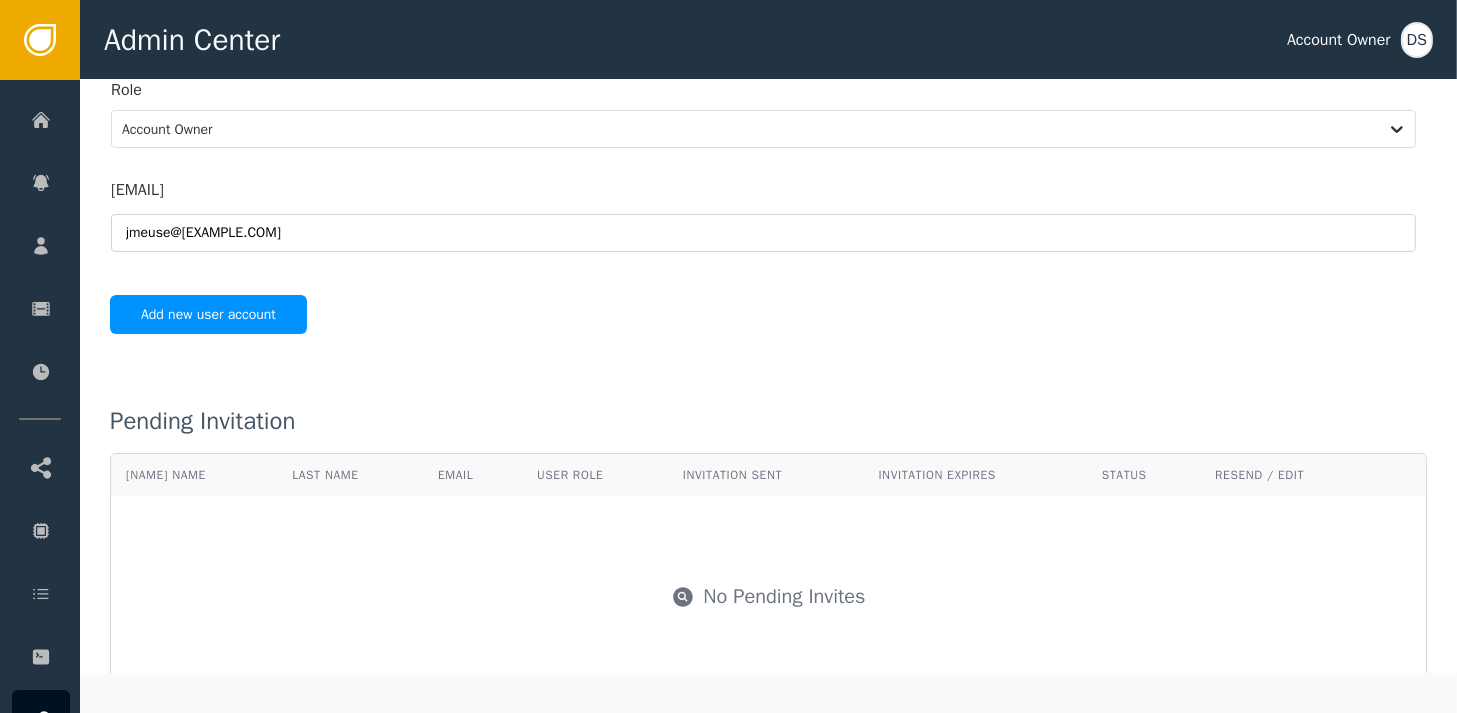 type on "jmeuse@[EXAMPLE.COM]" 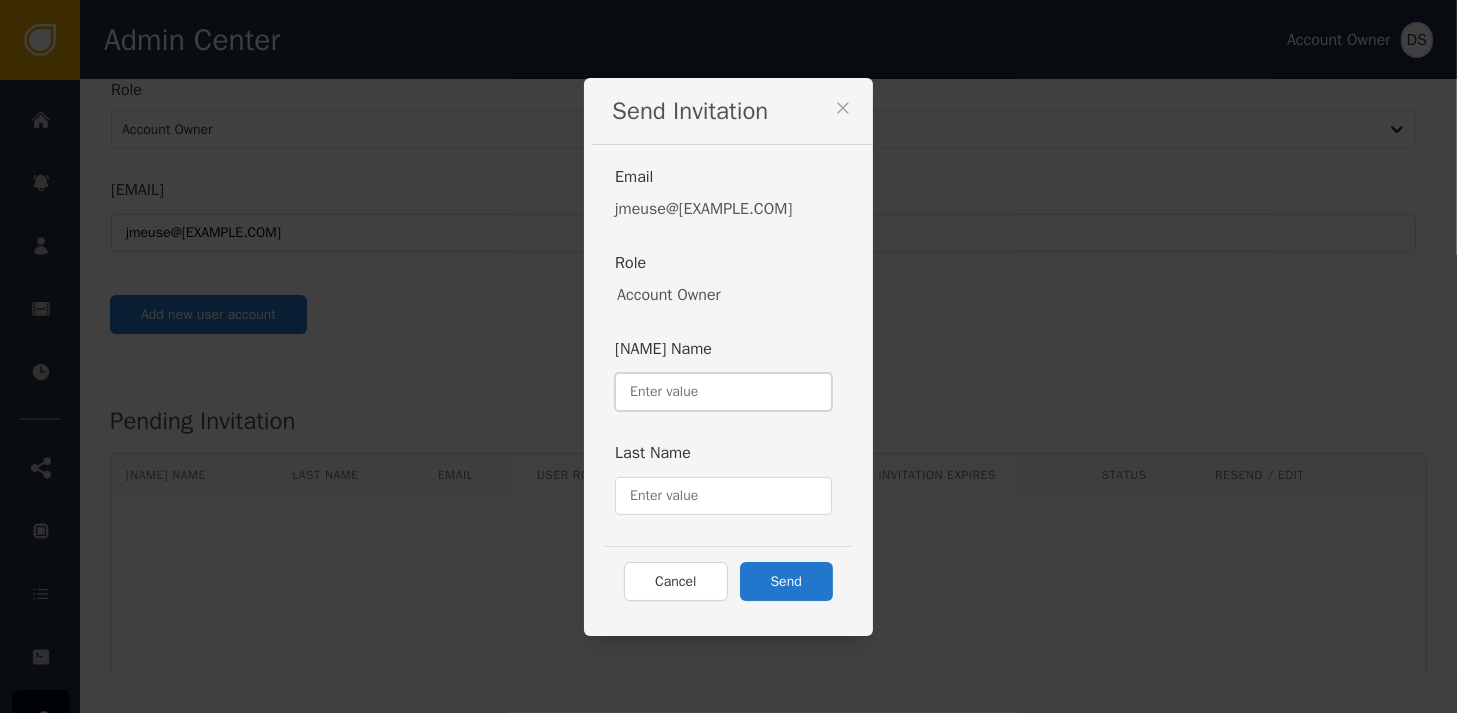 click at bounding box center [723, 392] 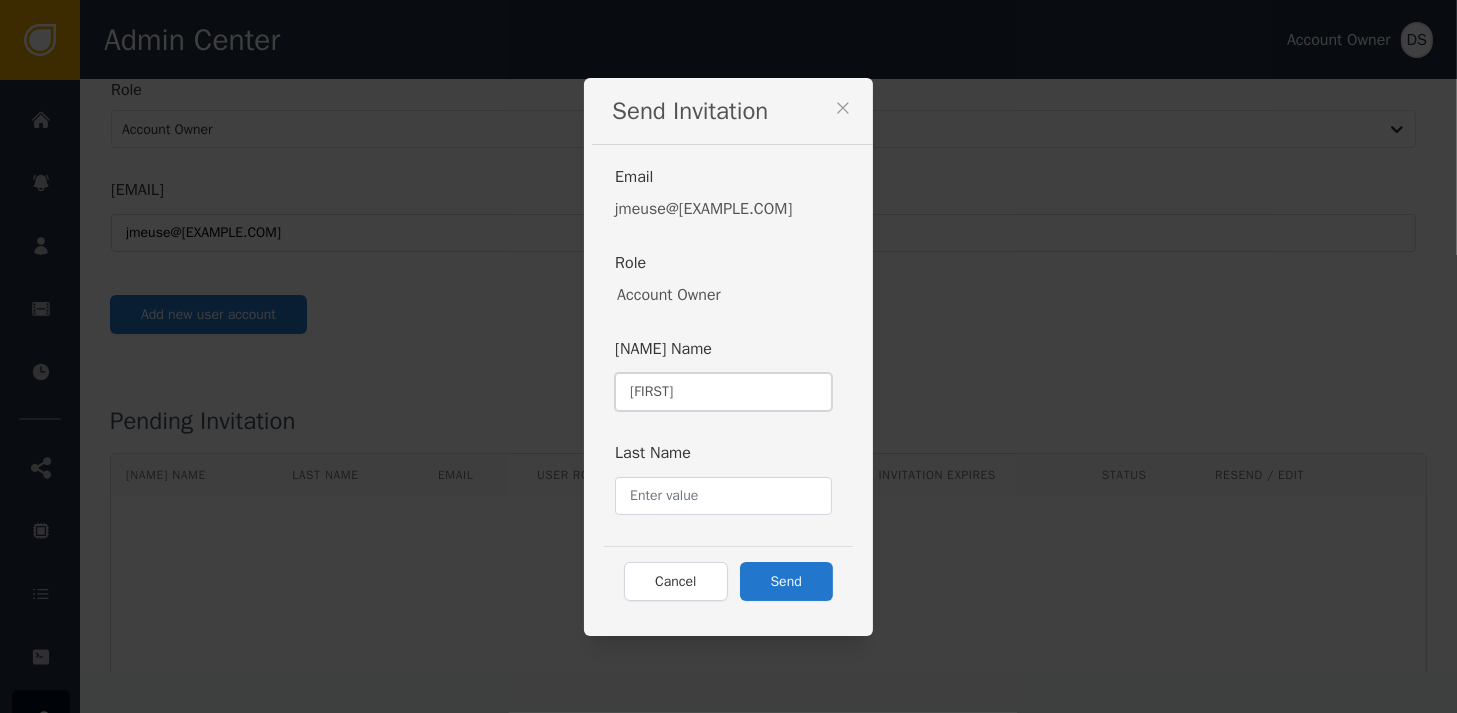 type on "[FIRST]" 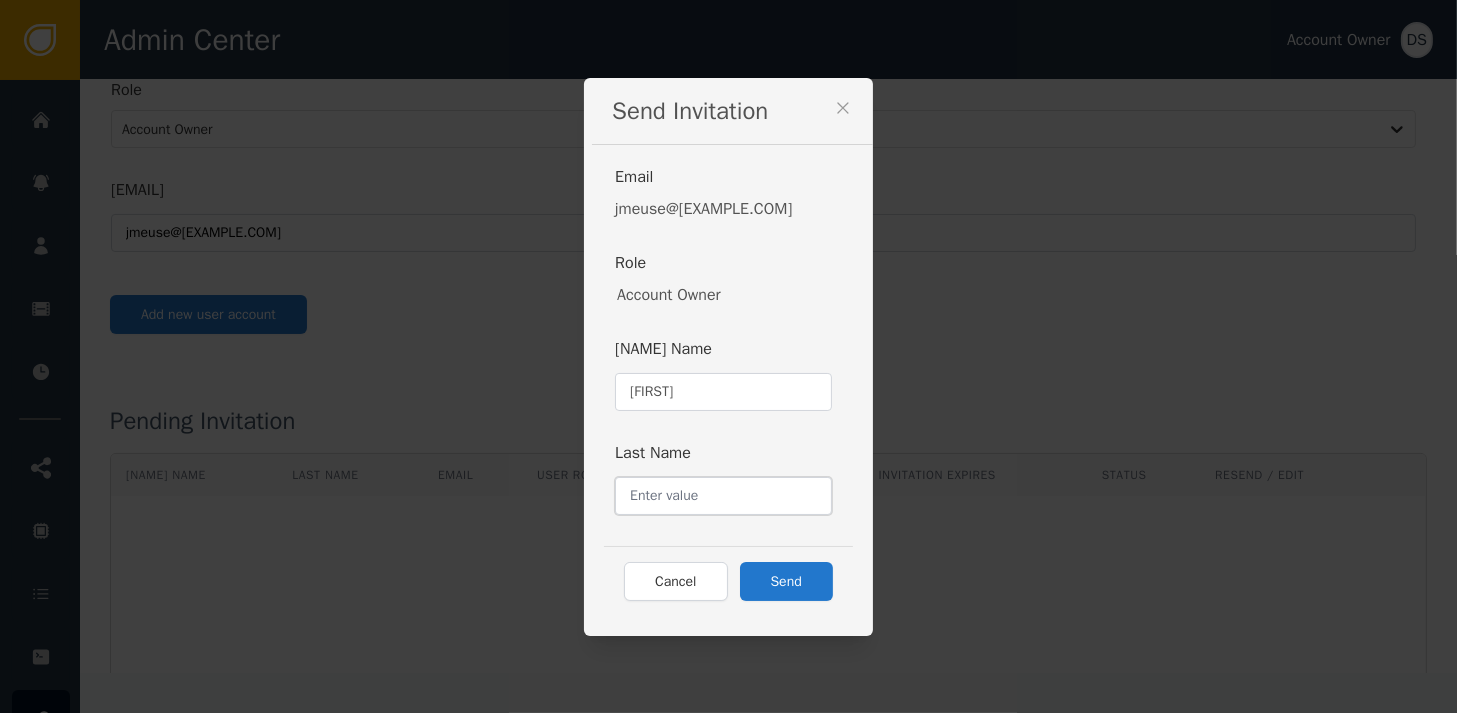 click at bounding box center [723, 496] 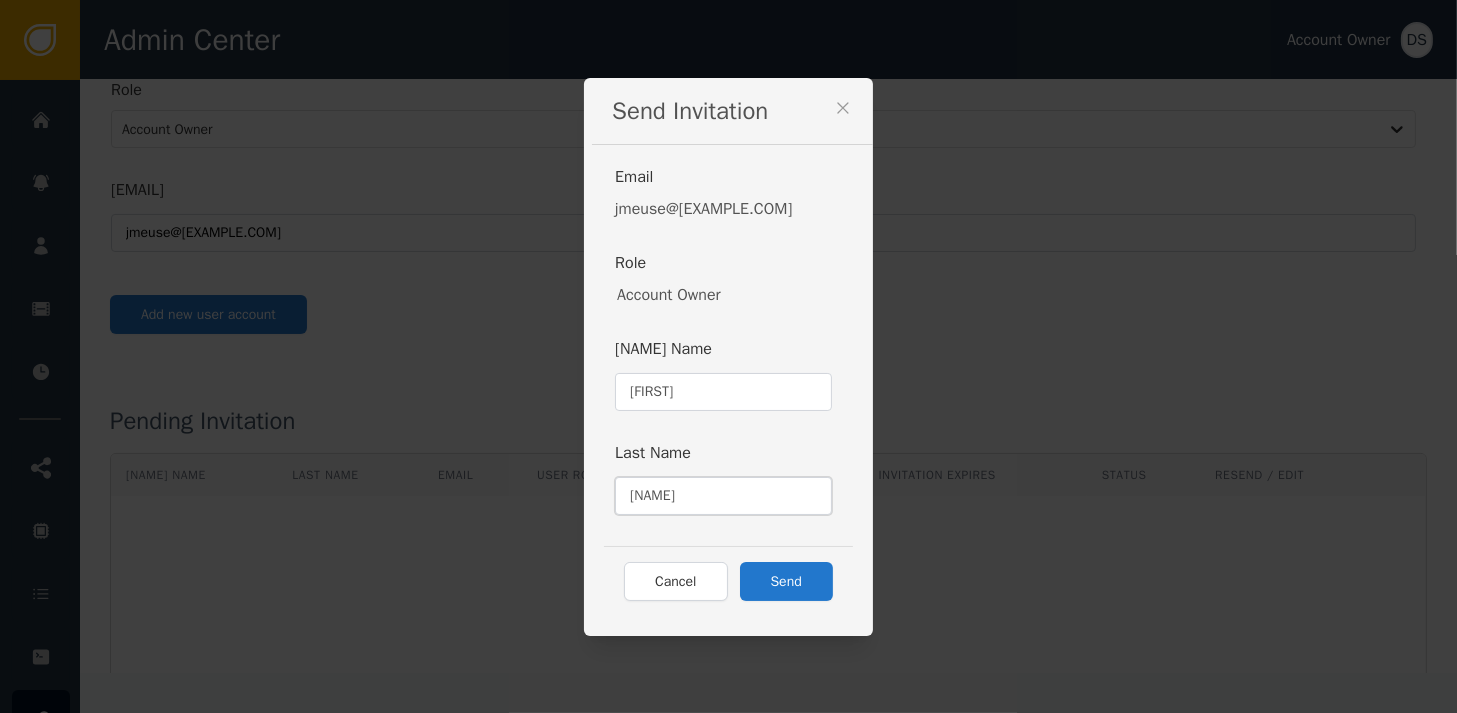 type on "[NAME]" 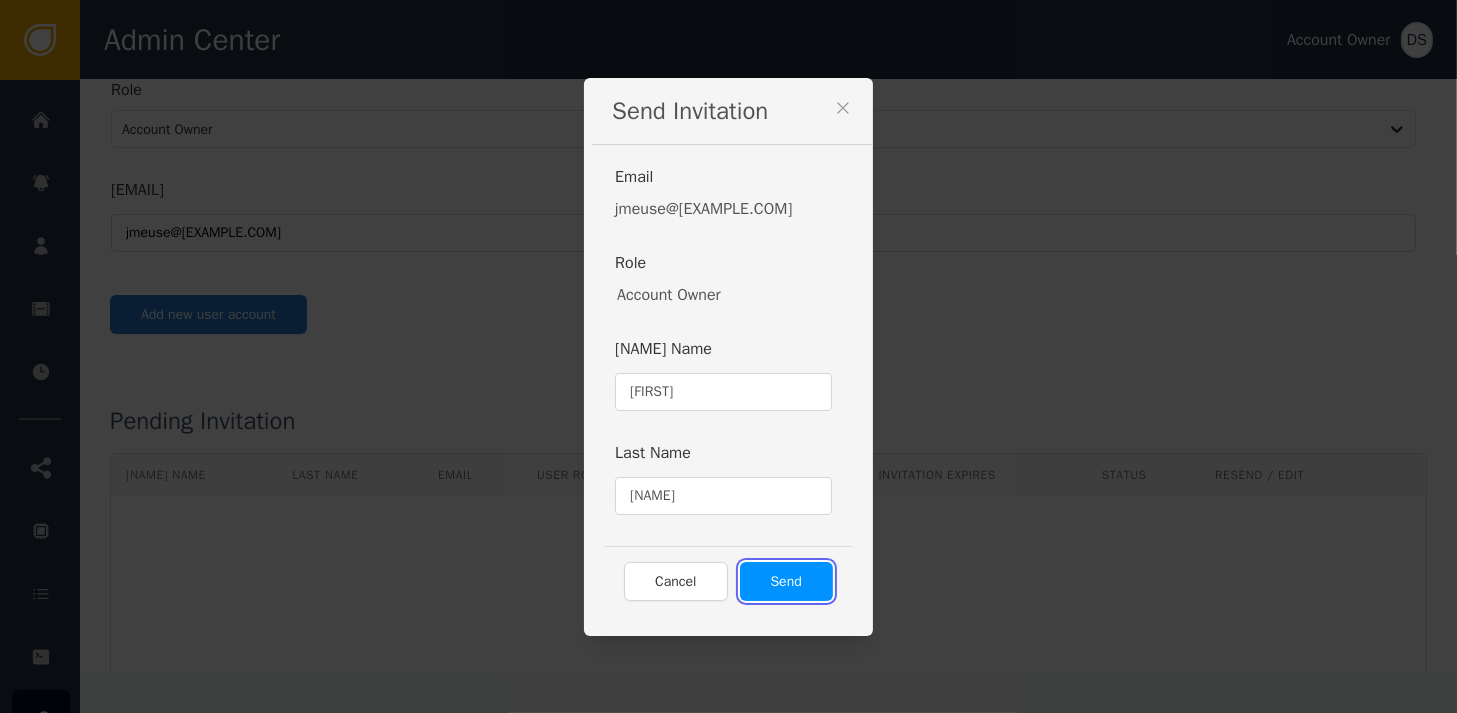 click on "Send" at bounding box center (786, 581) 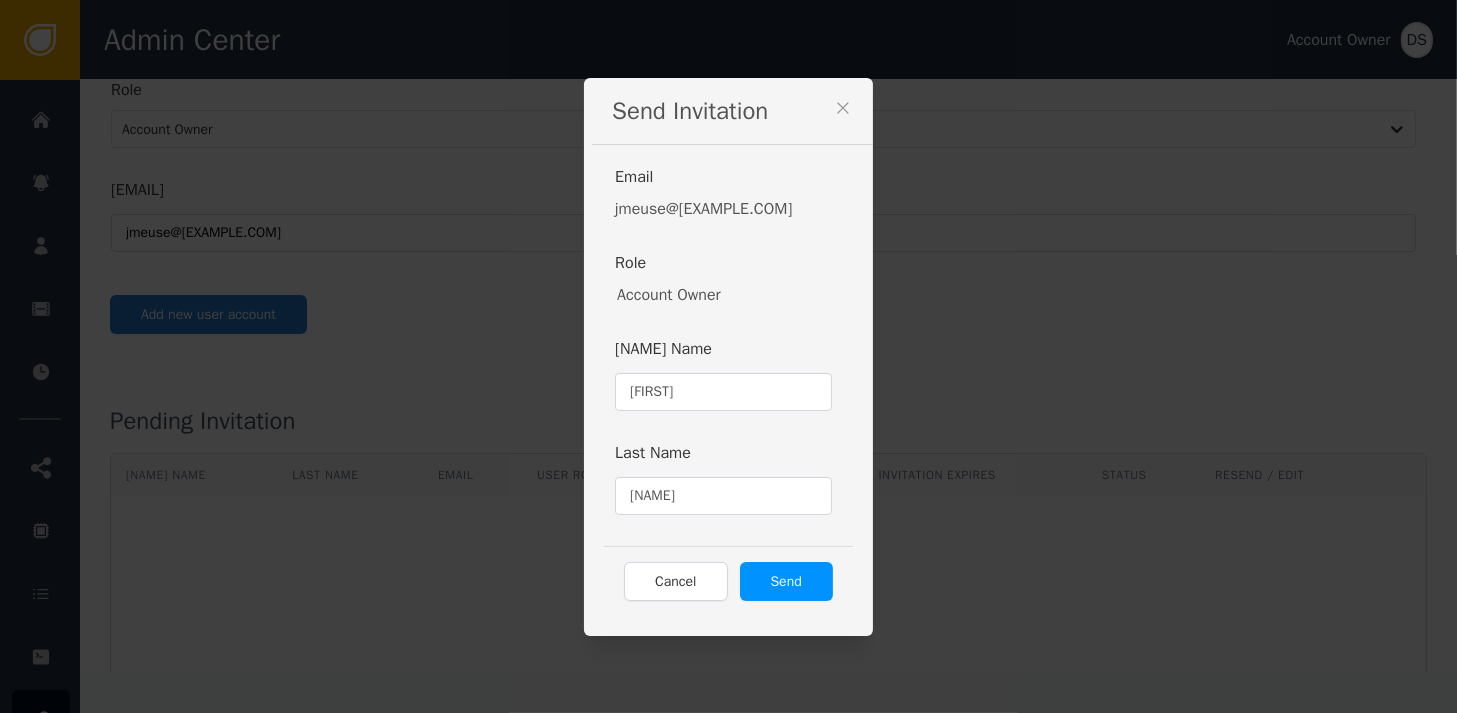 type 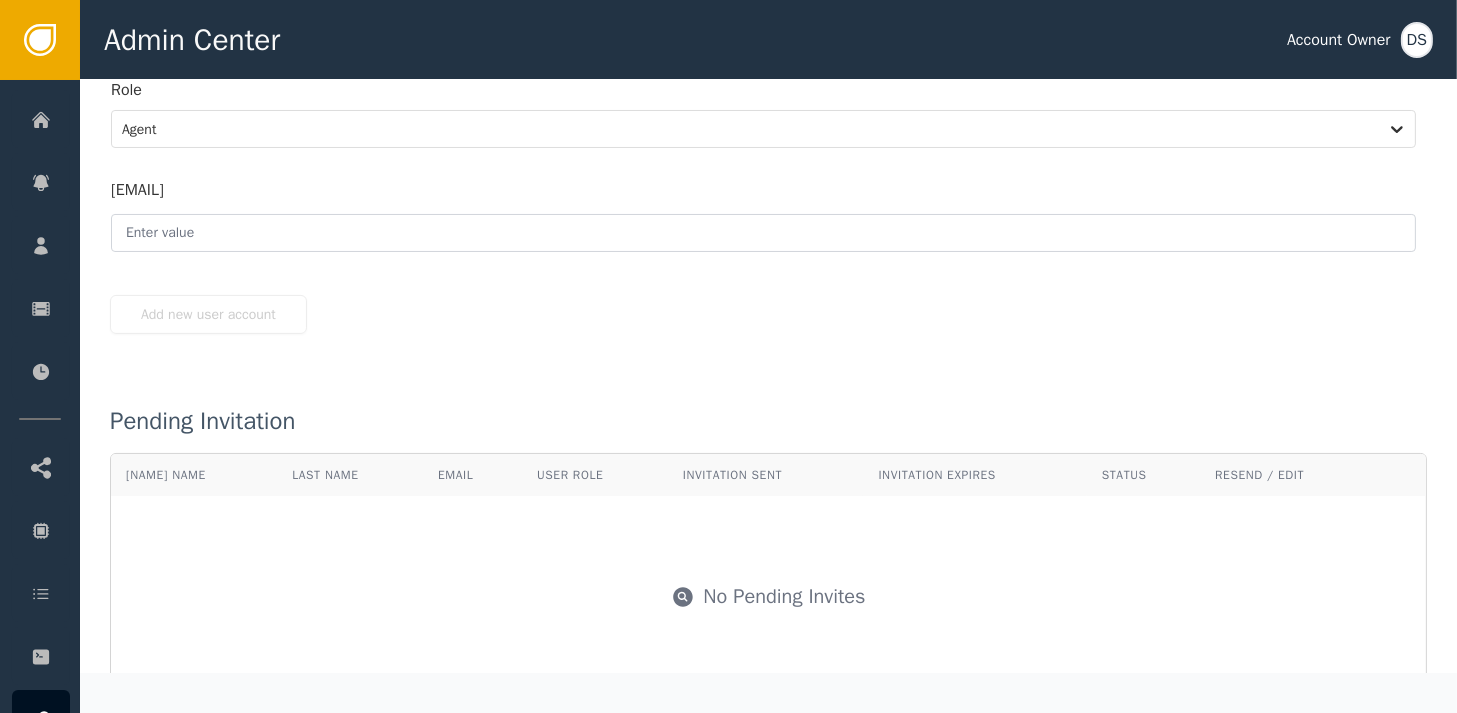 scroll, scrollTop: 241, scrollLeft: 0, axis: vertical 